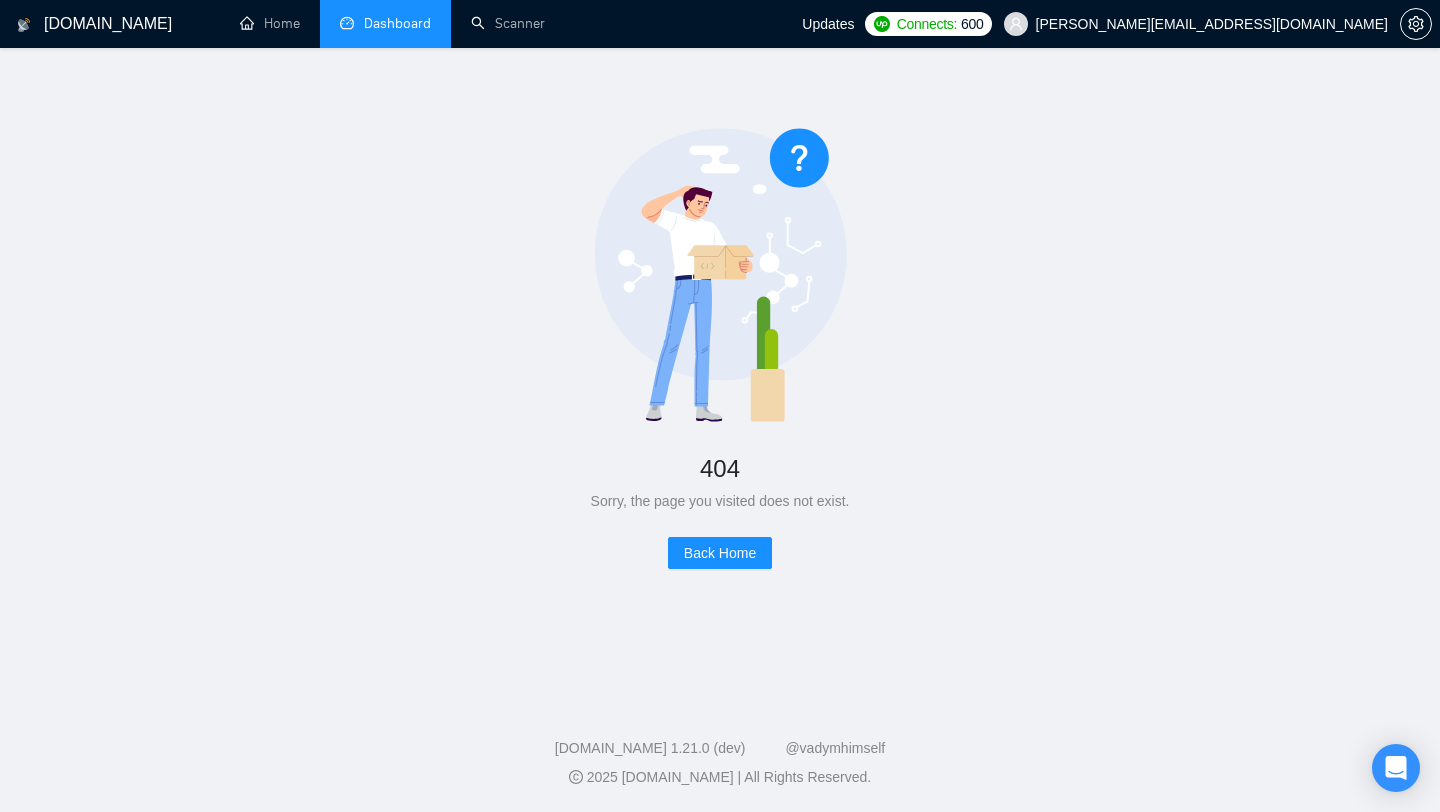 scroll, scrollTop: 0, scrollLeft: 0, axis: both 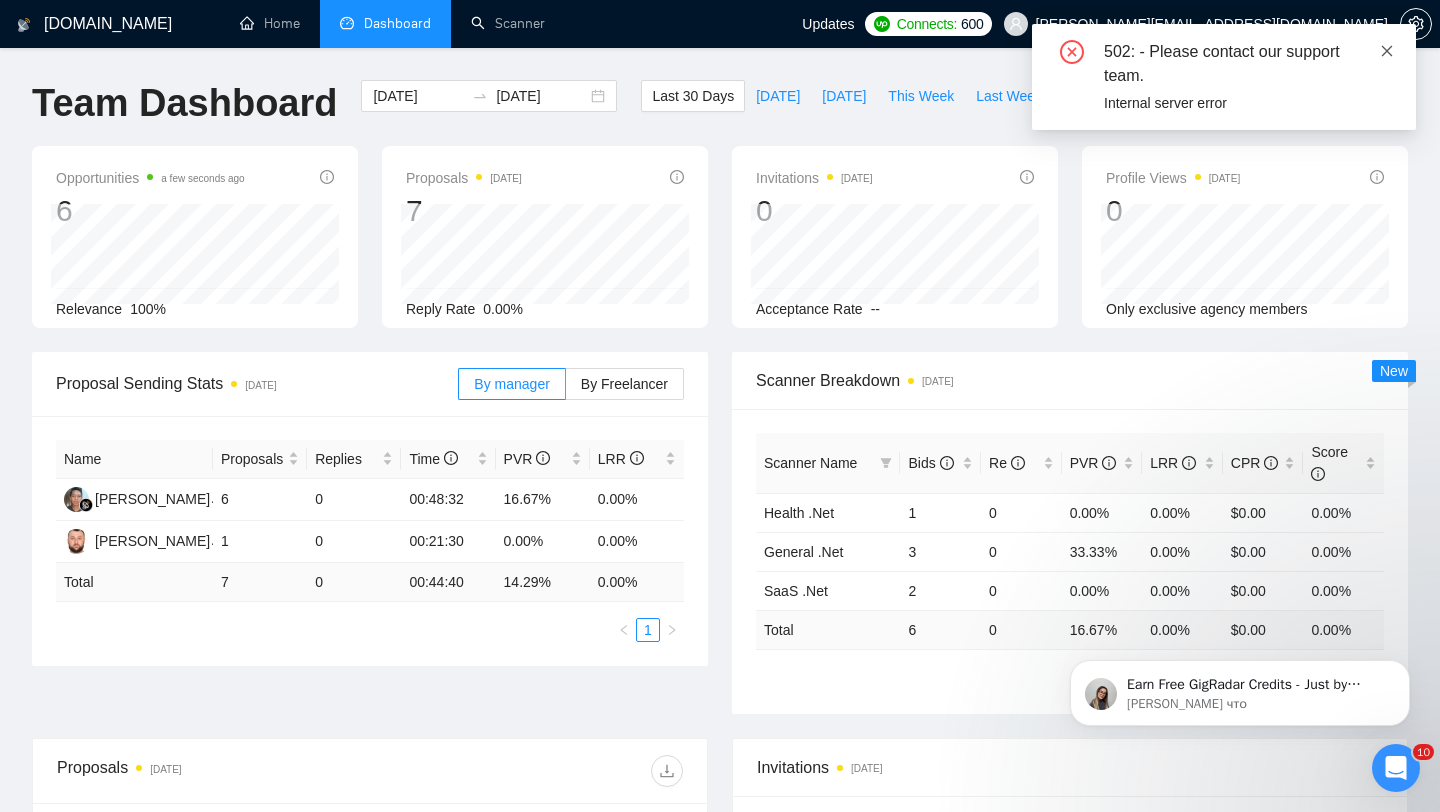 click 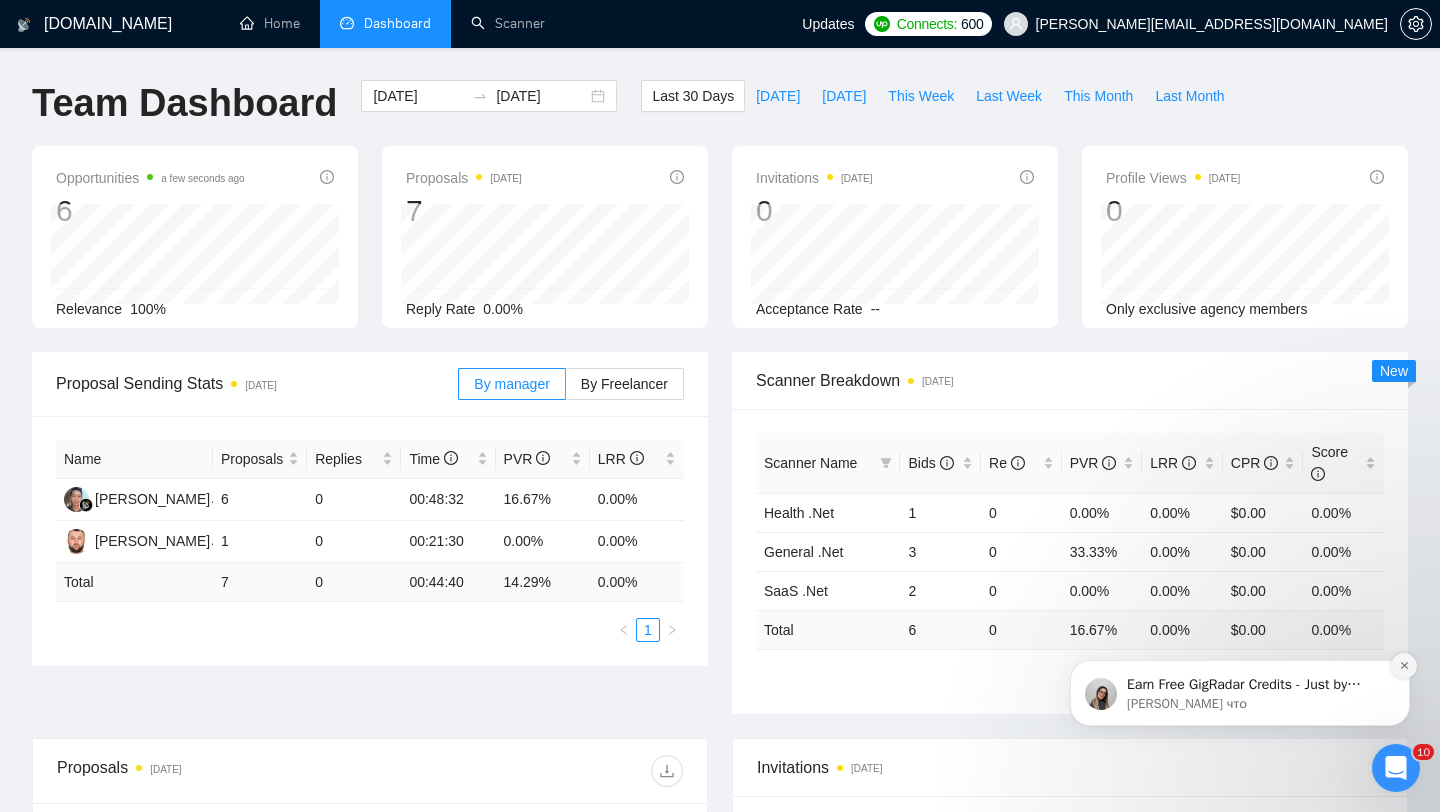 click 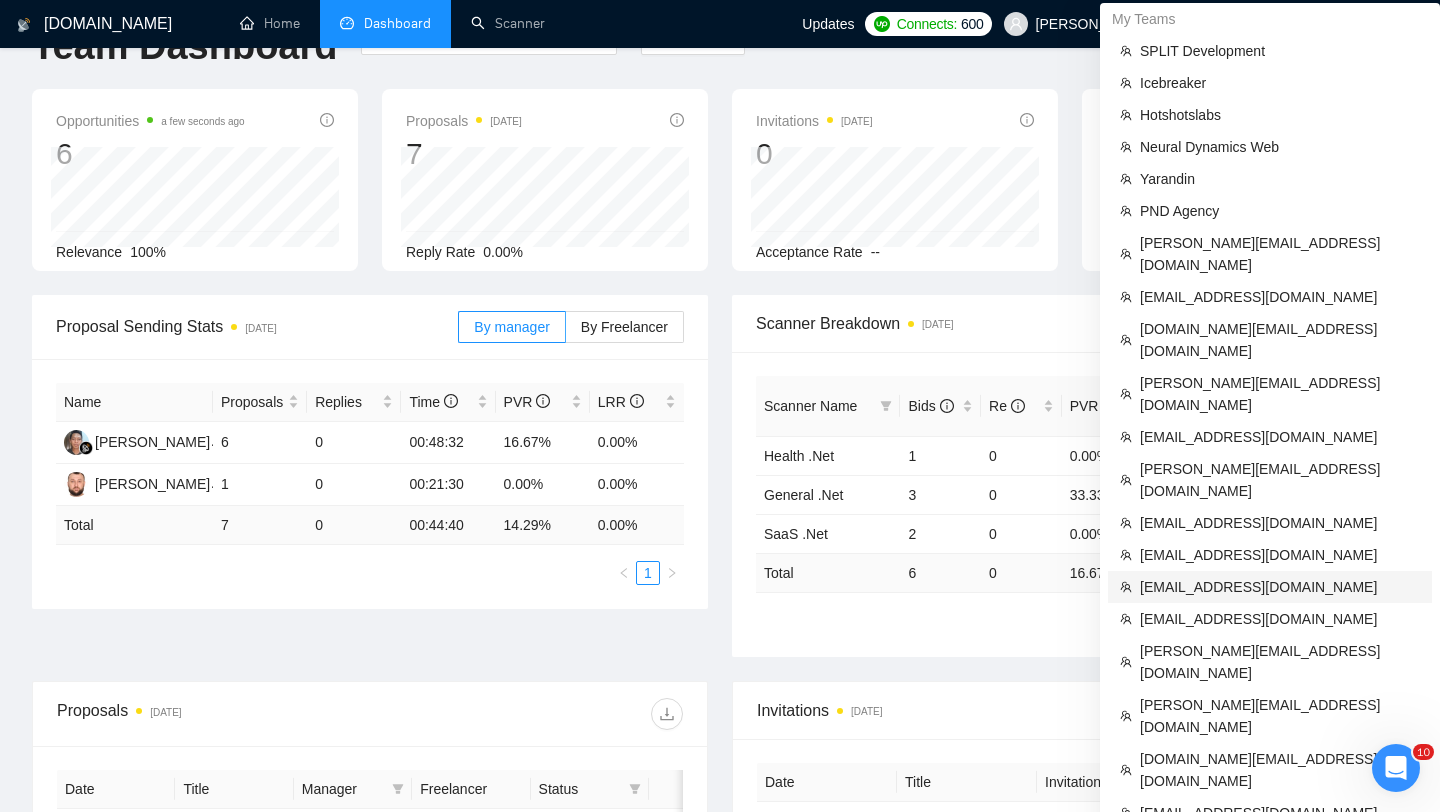 scroll, scrollTop: 0, scrollLeft: 0, axis: both 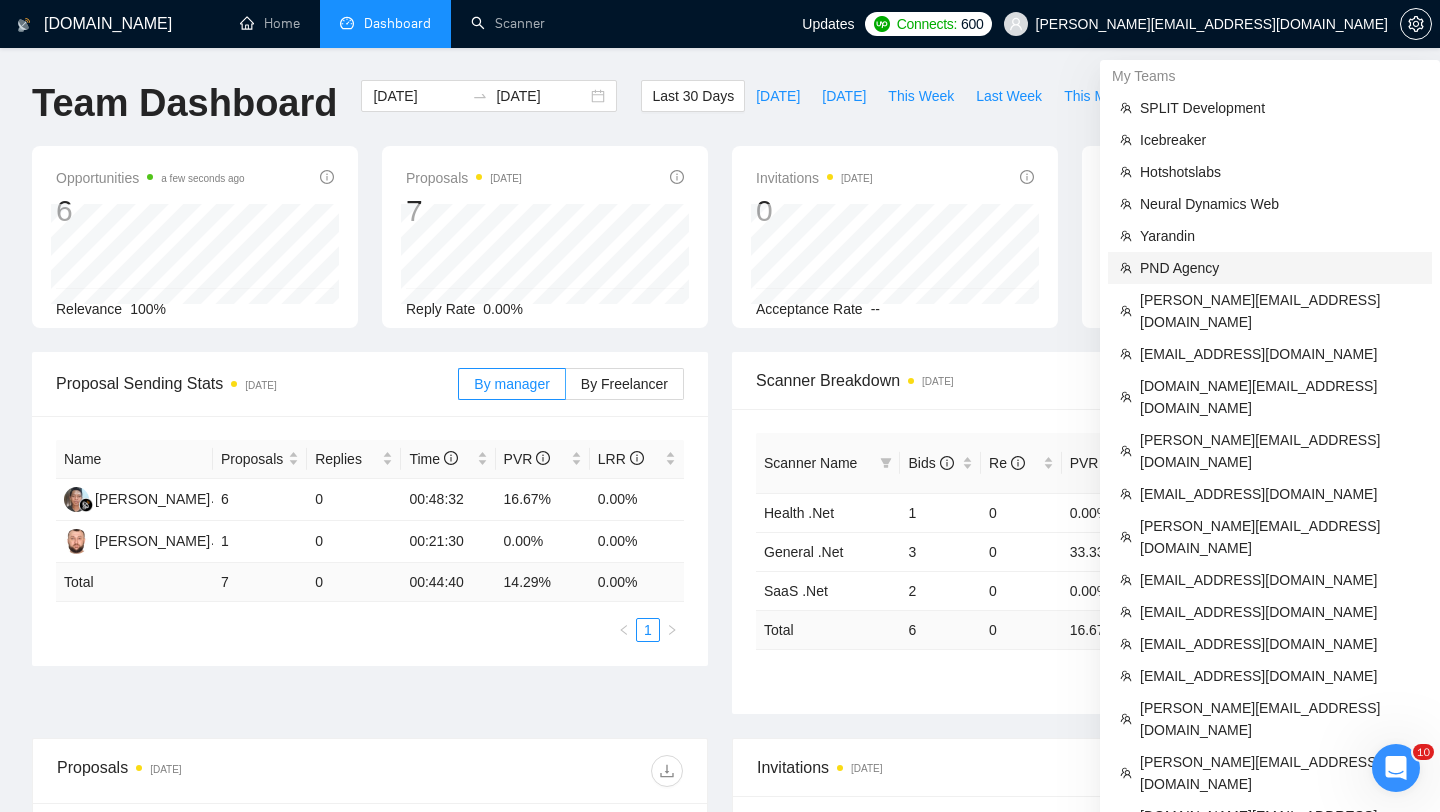 click on "PND Agency" at bounding box center (1280, 268) 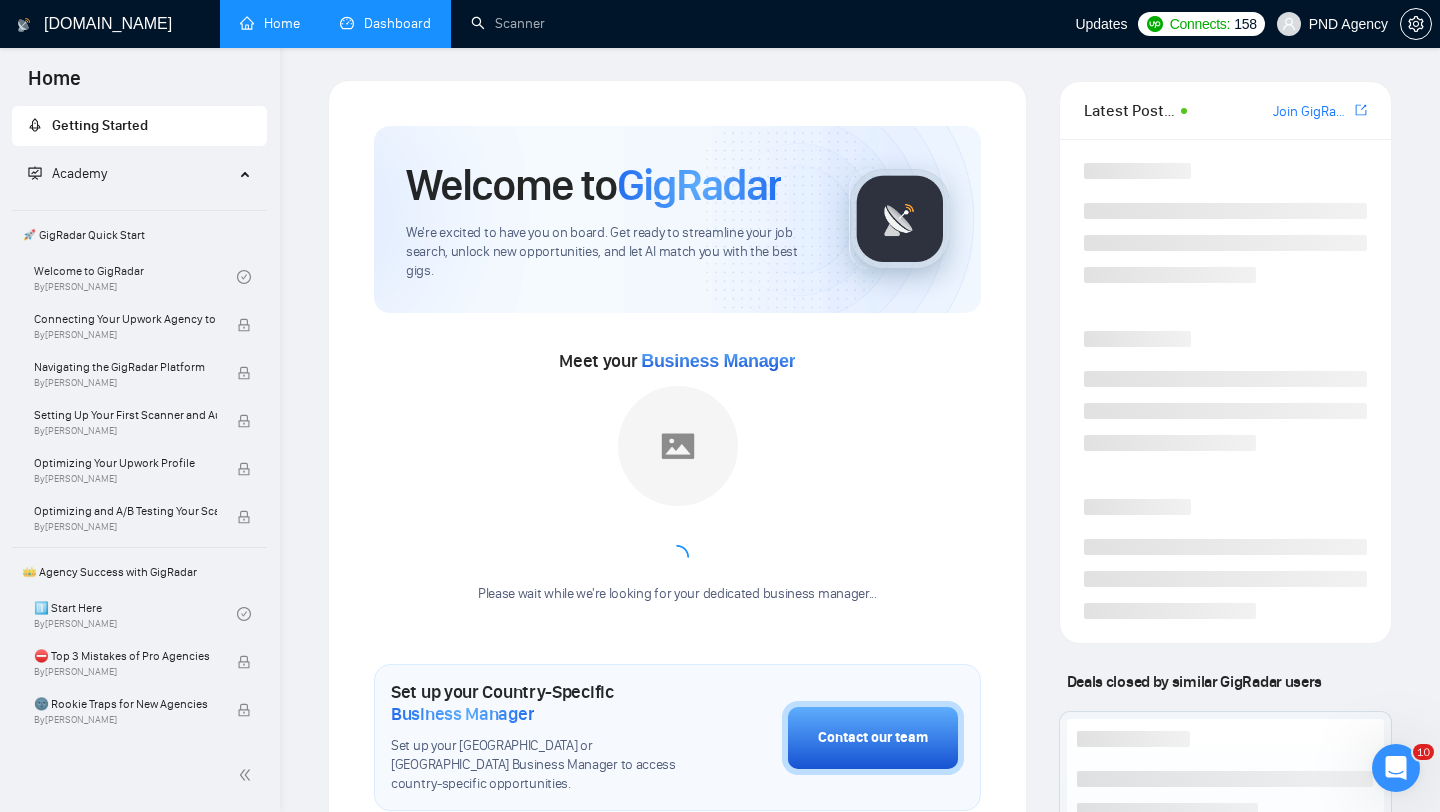 click on "Dashboard" at bounding box center (385, 23) 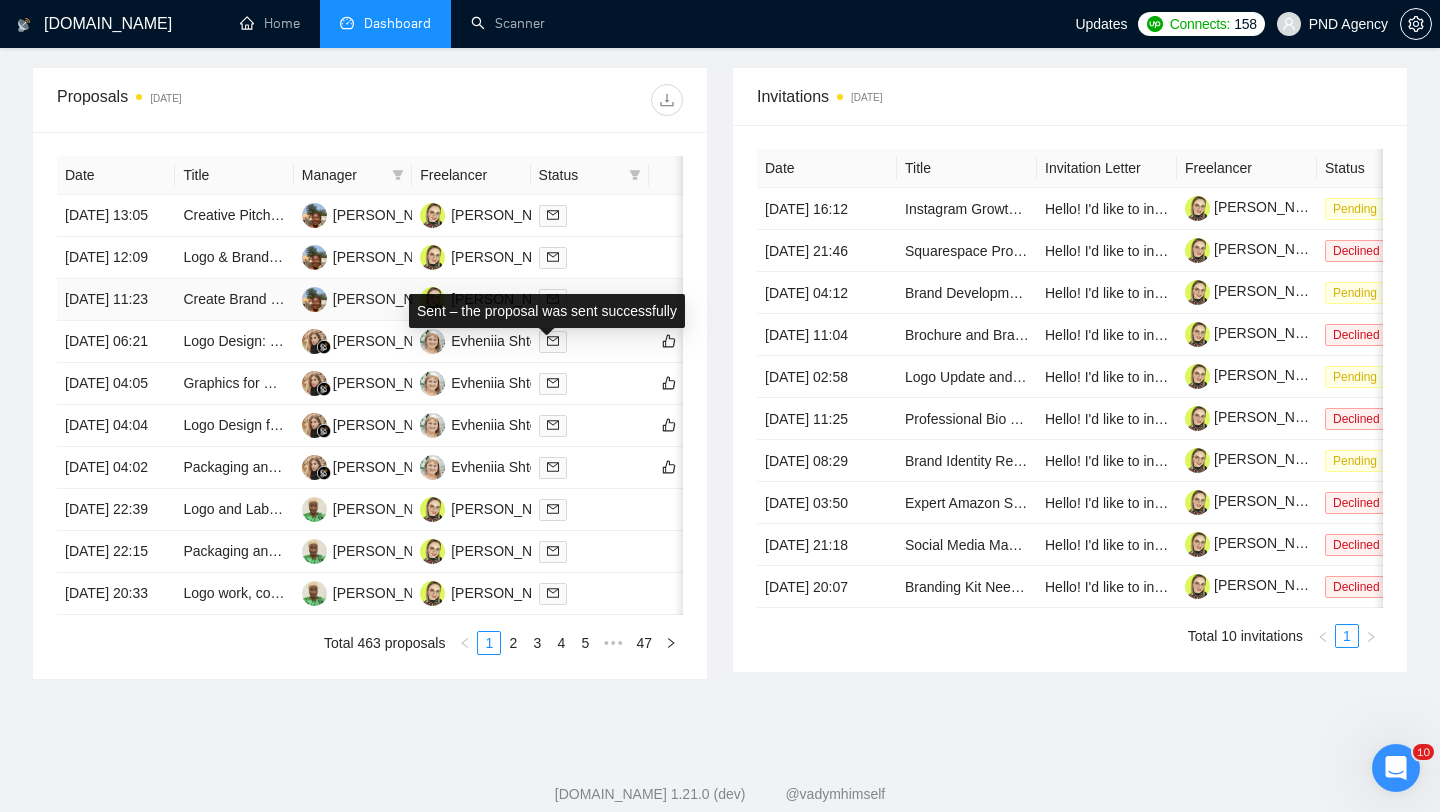 scroll, scrollTop: 985, scrollLeft: 0, axis: vertical 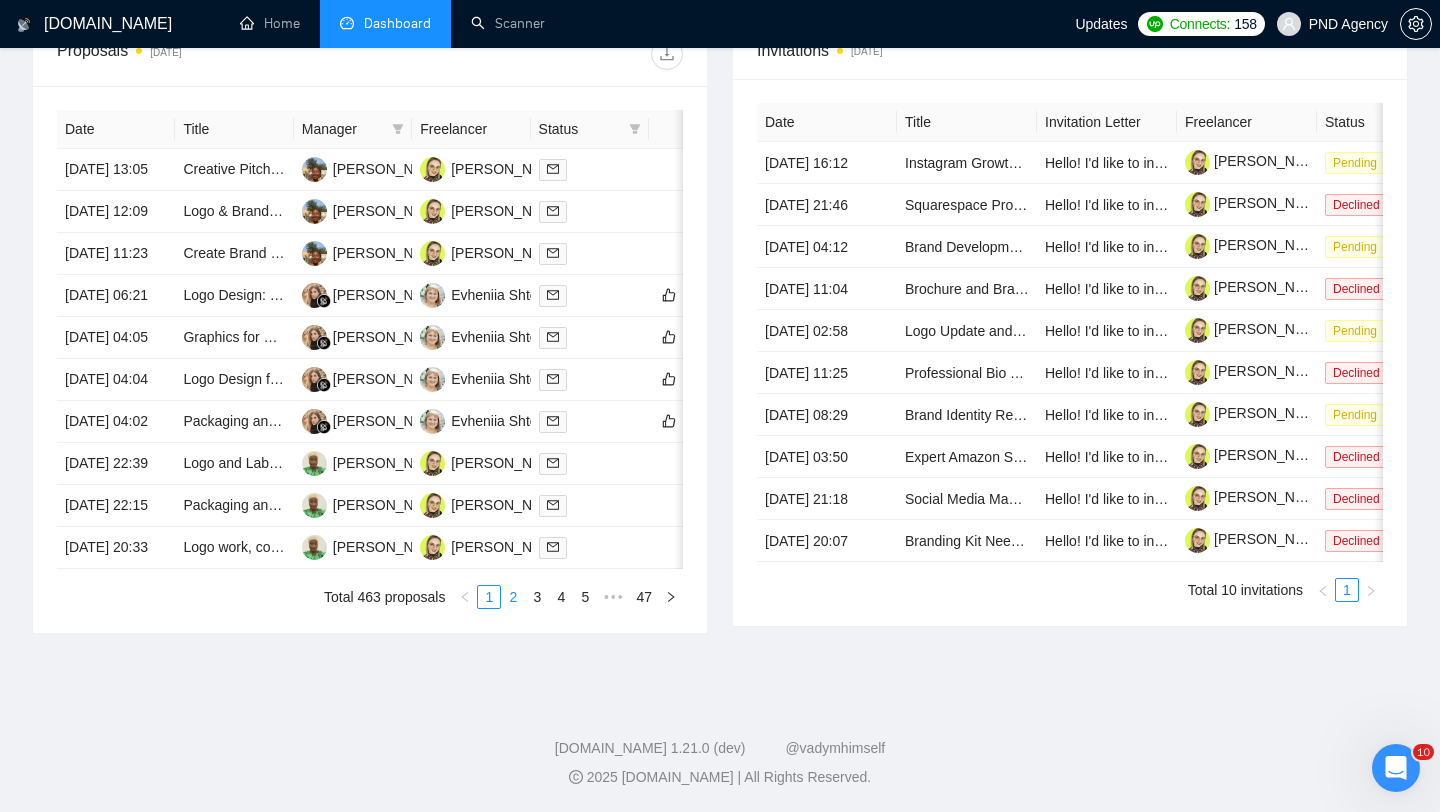 click on "2" at bounding box center [513, 597] 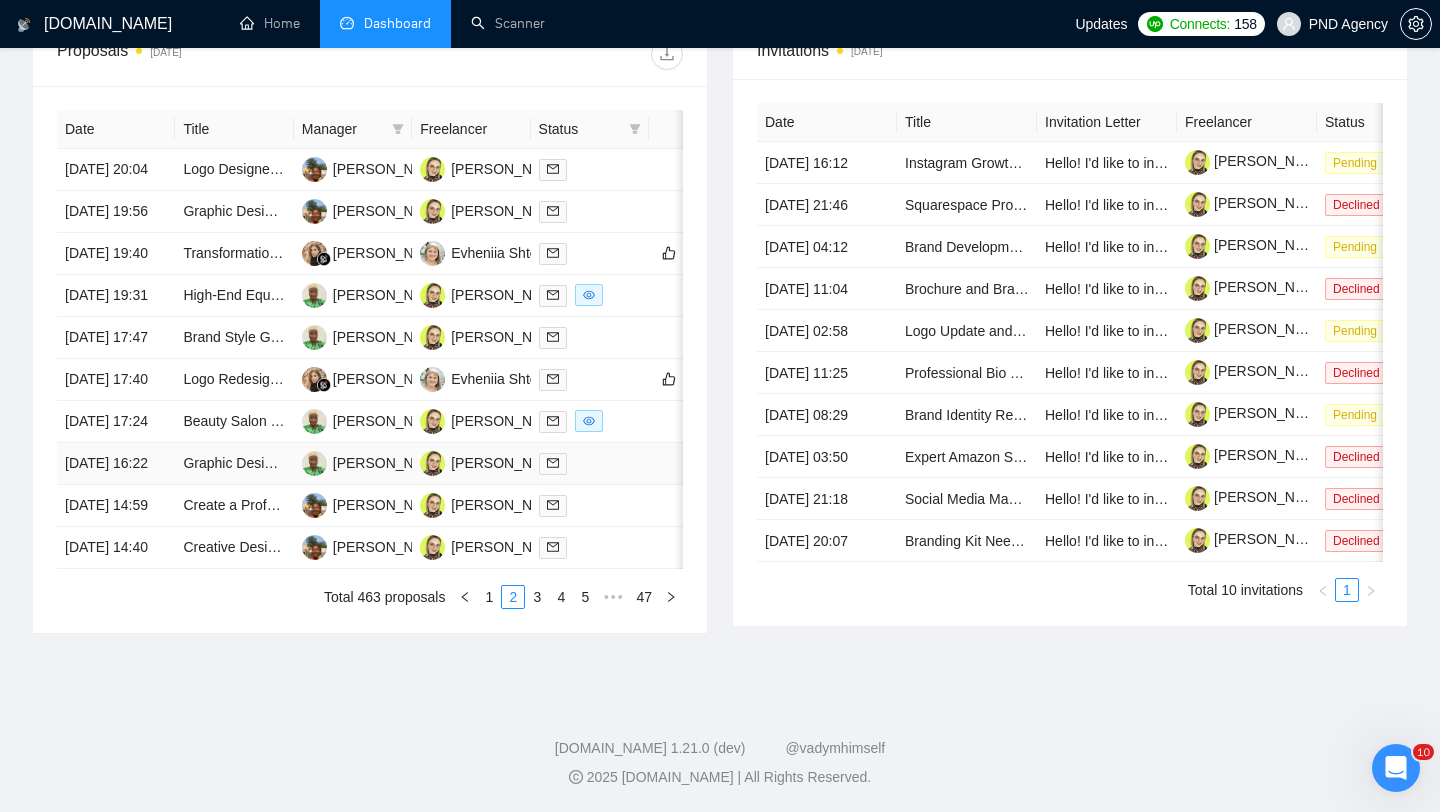 scroll, scrollTop: 663, scrollLeft: 0, axis: vertical 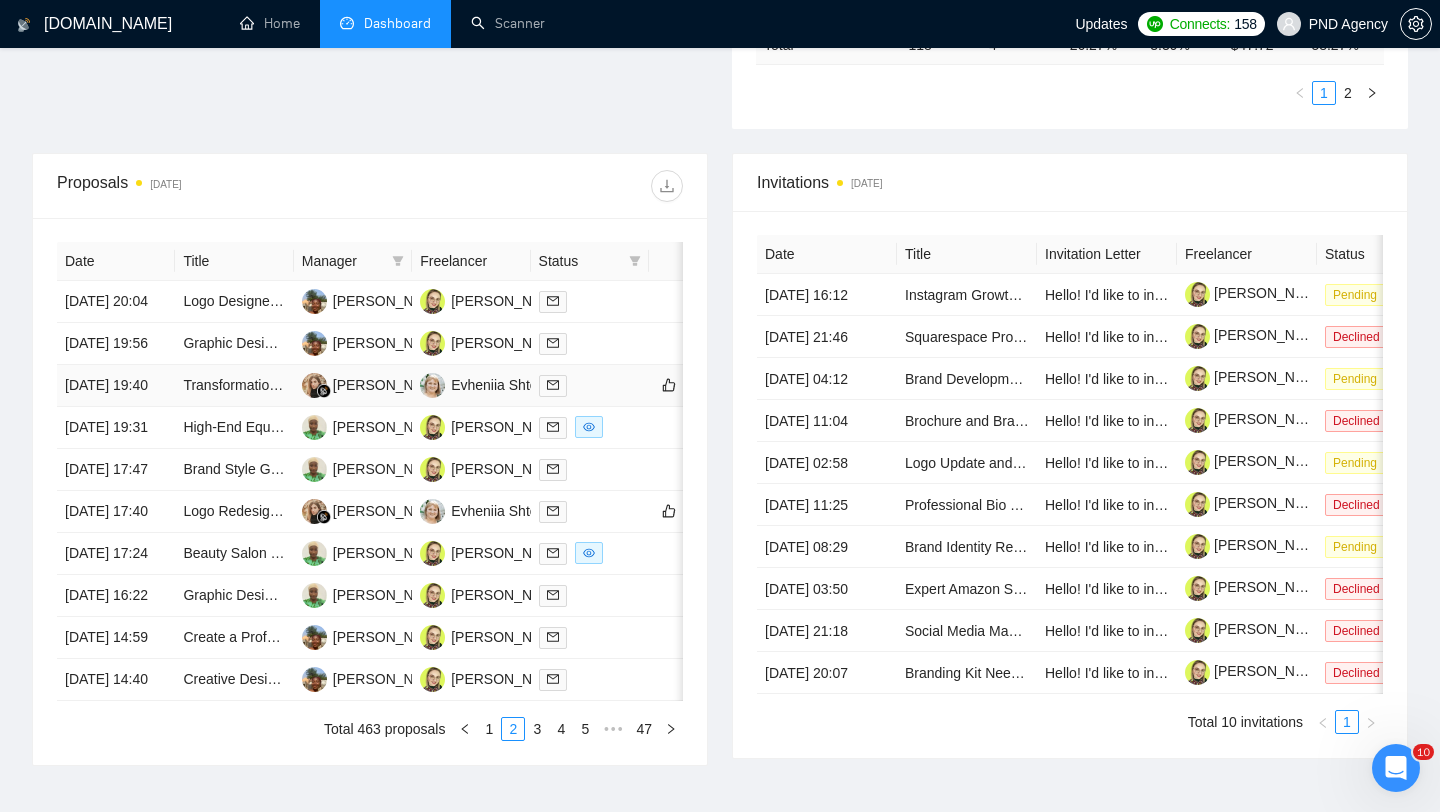 click at bounding box center (590, 385) 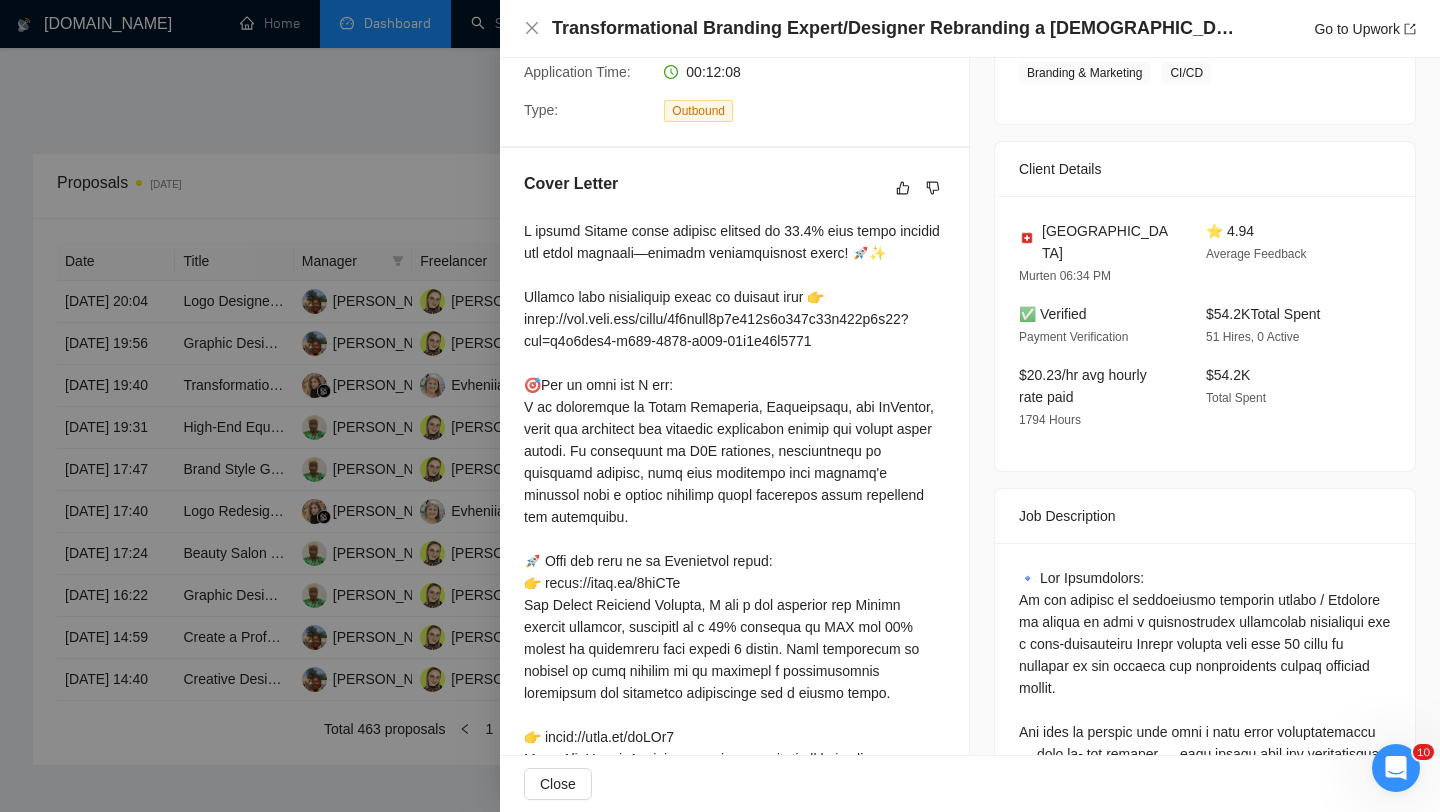 scroll, scrollTop: 0, scrollLeft: 0, axis: both 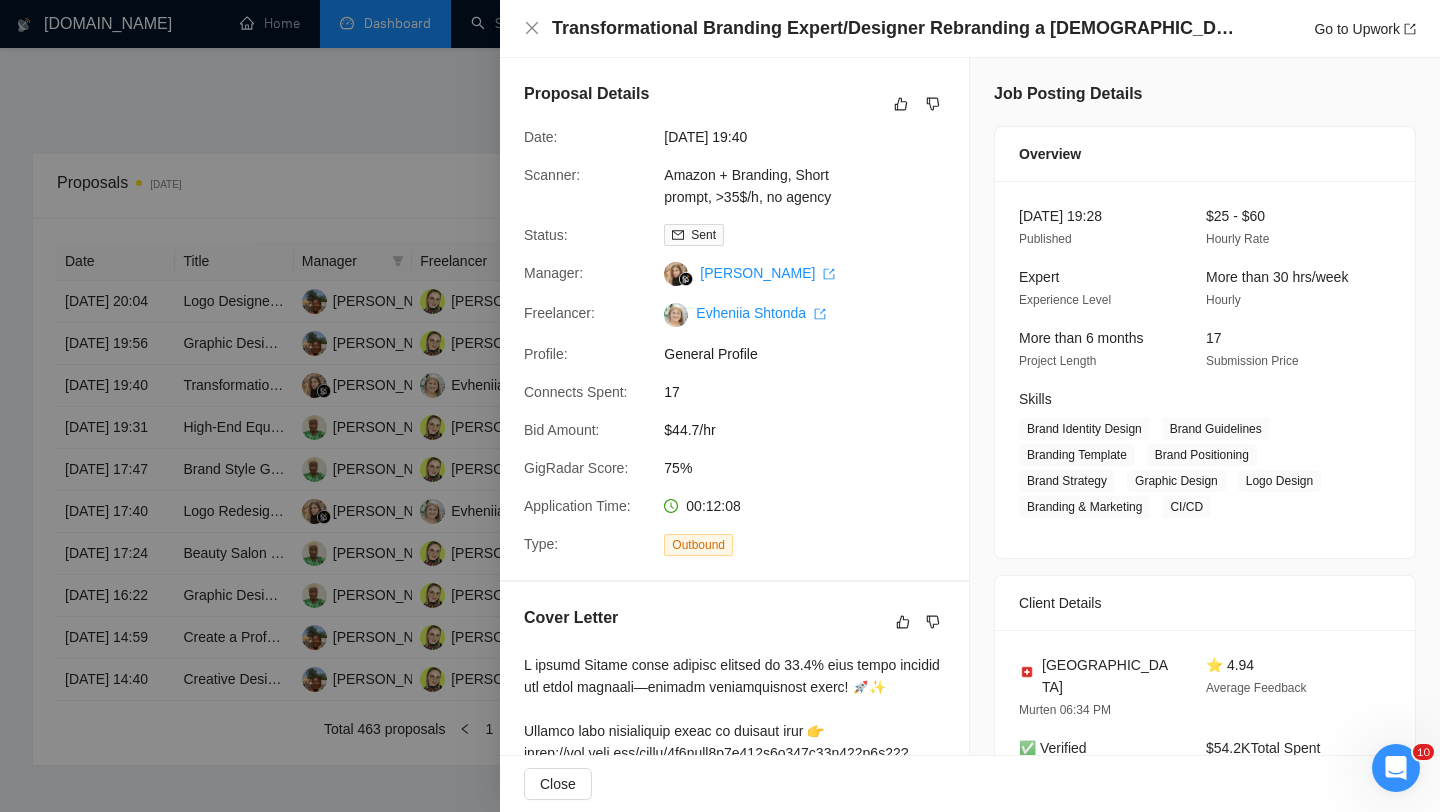 click at bounding box center (720, 406) 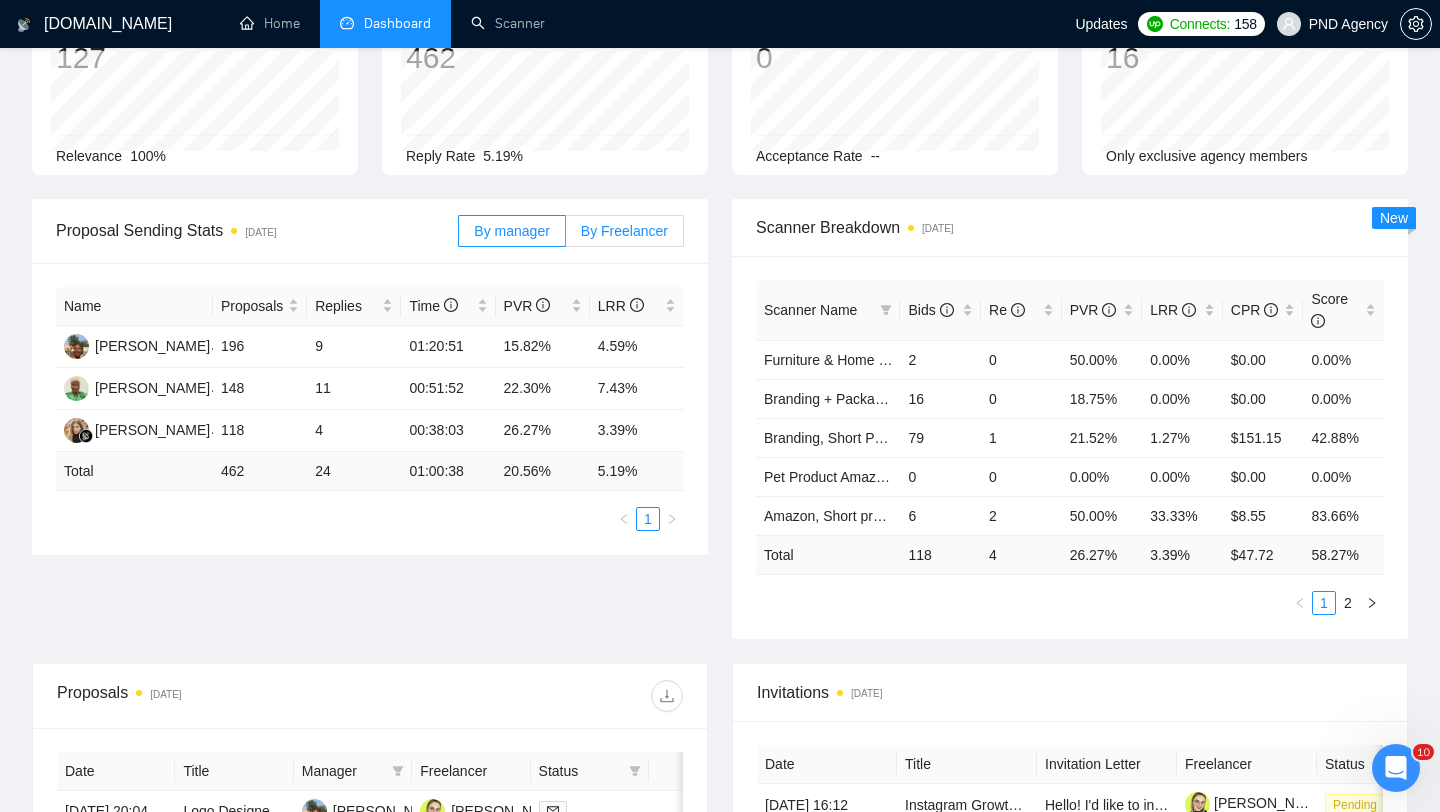 scroll, scrollTop: 45, scrollLeft: 0, axis: vertical 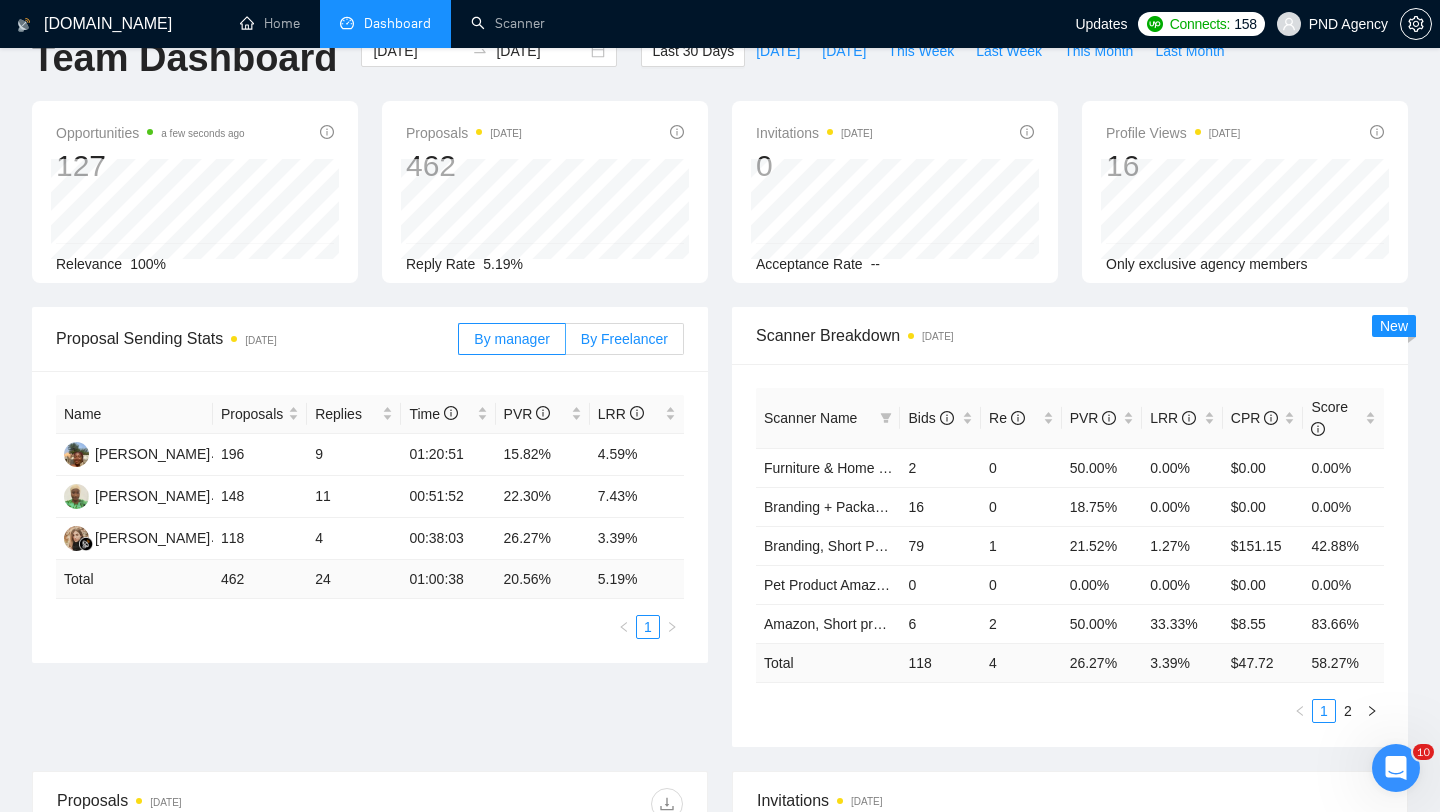 click on "By Freelancer" at bounding box center (624, 339) 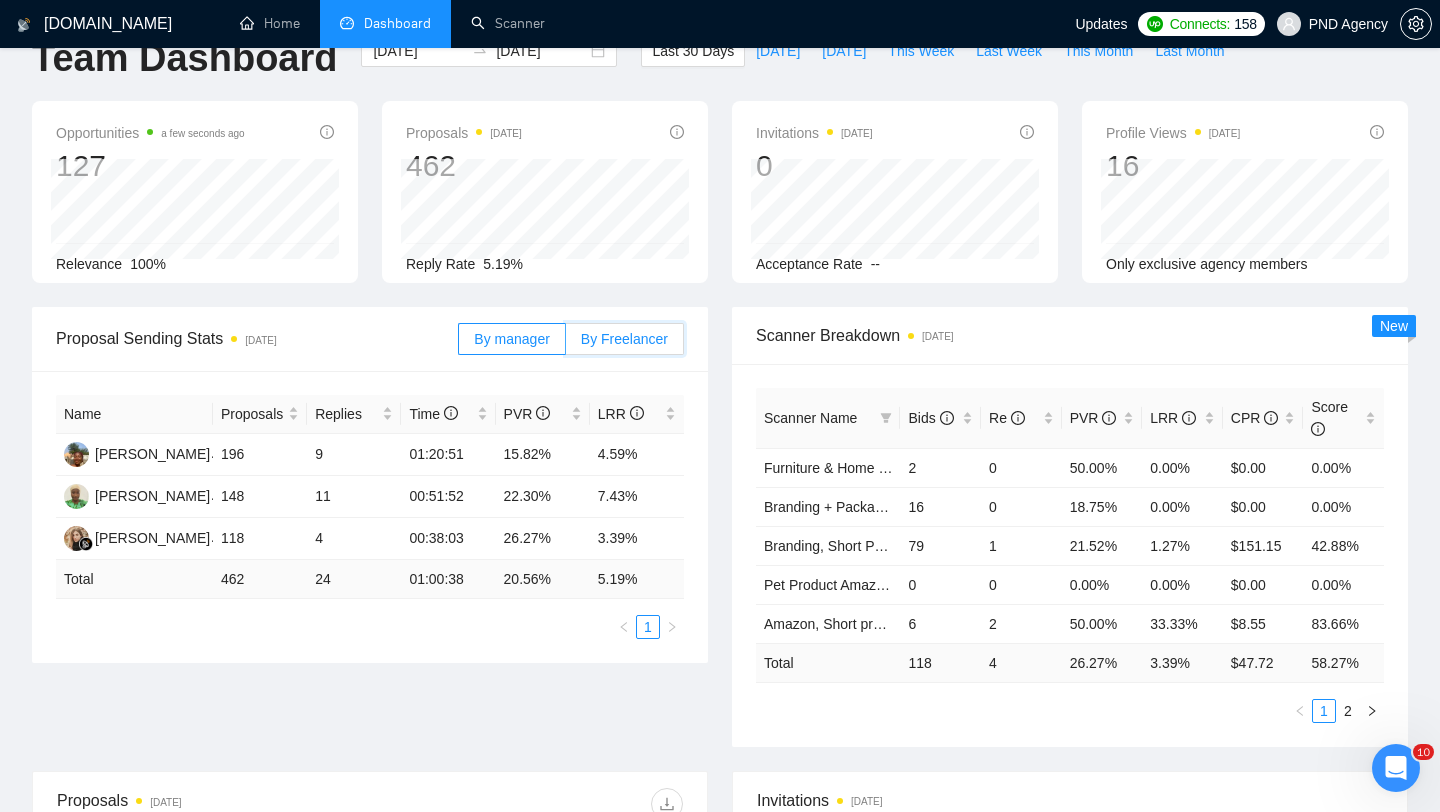 click on "By Freelancer" at bounding box center [566, 344] 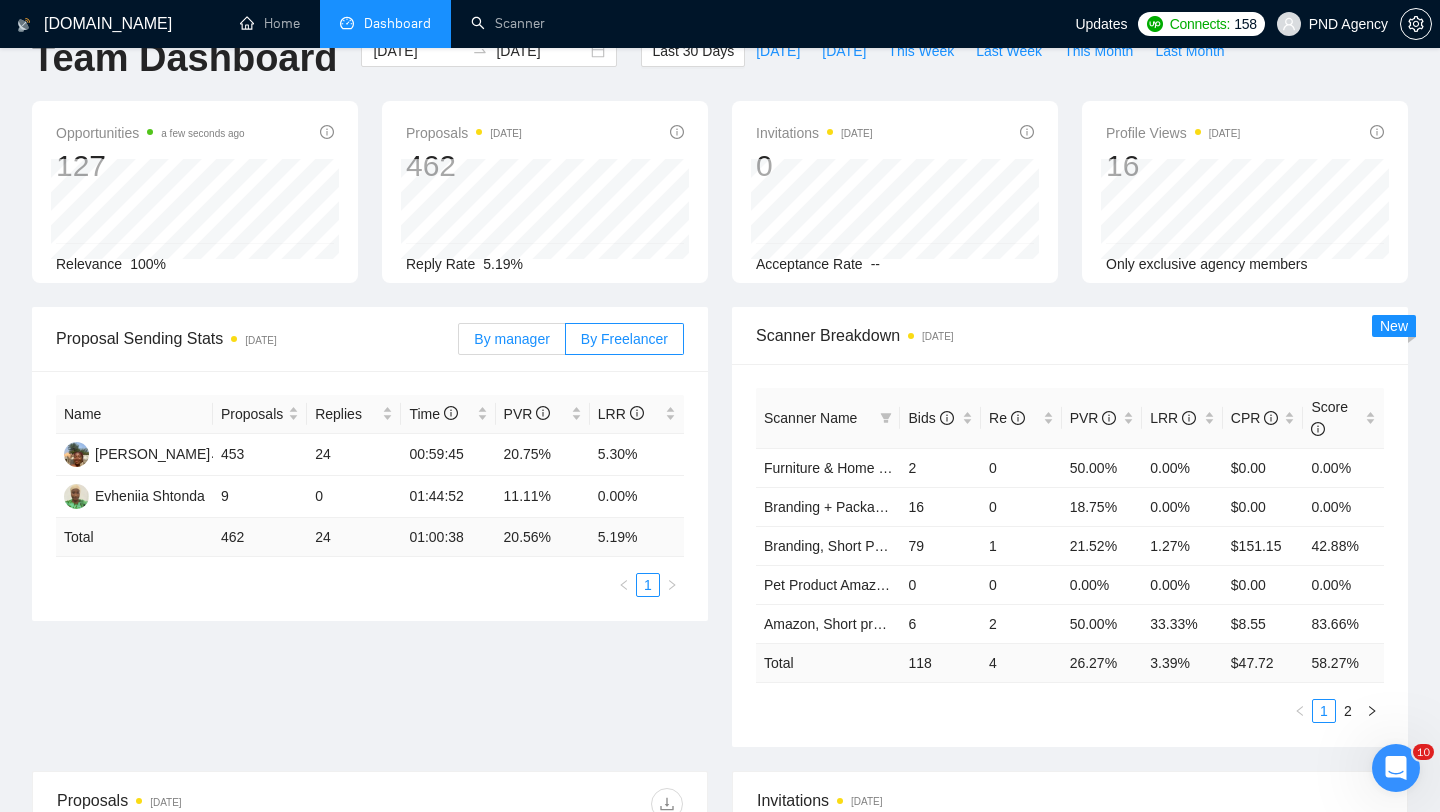 click on "By manager" at bounding box center (511, 339) 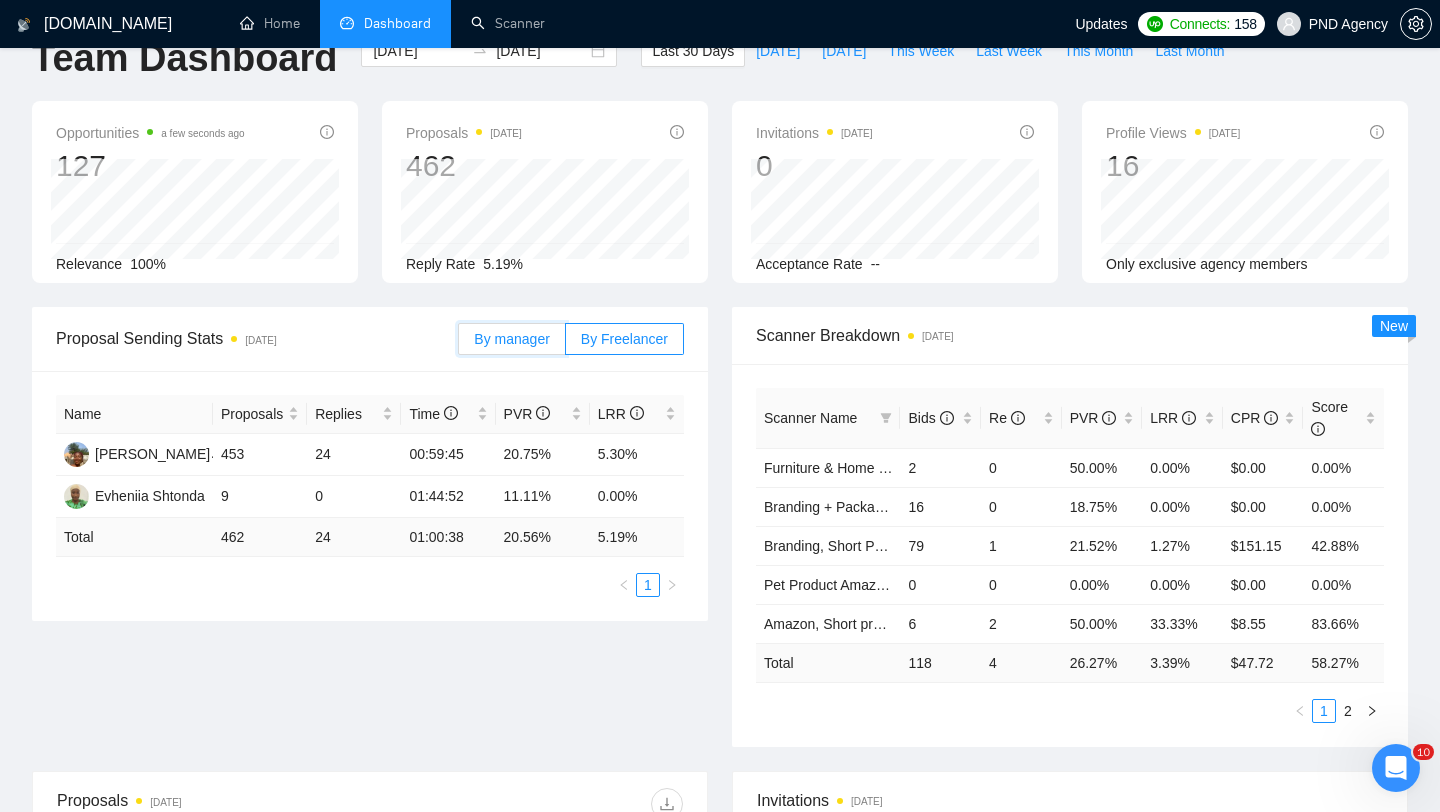 click on "By manager" at bounding box center (459, 344) 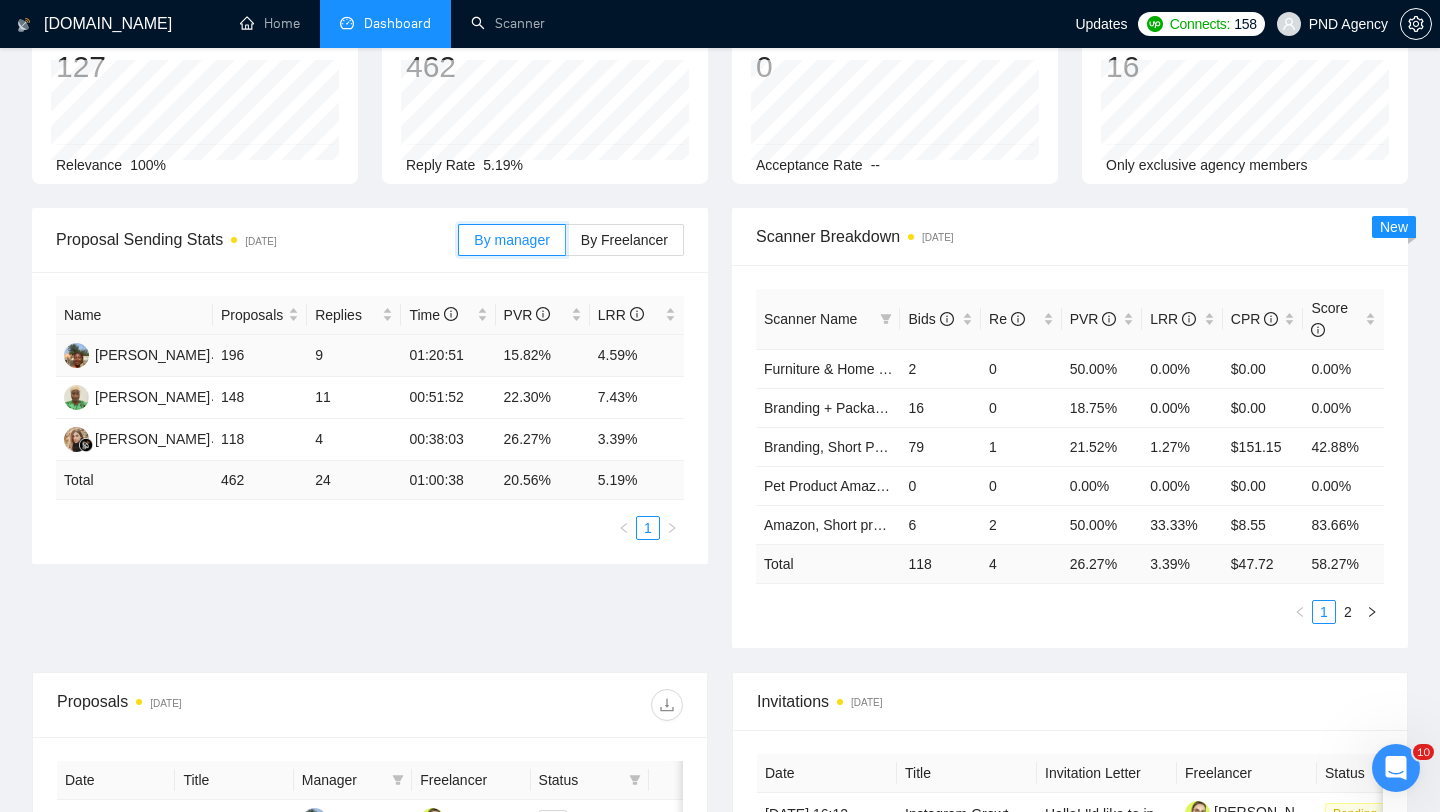 scroll, scrollTop: 121, scrollLeft: 0, axis: vertical 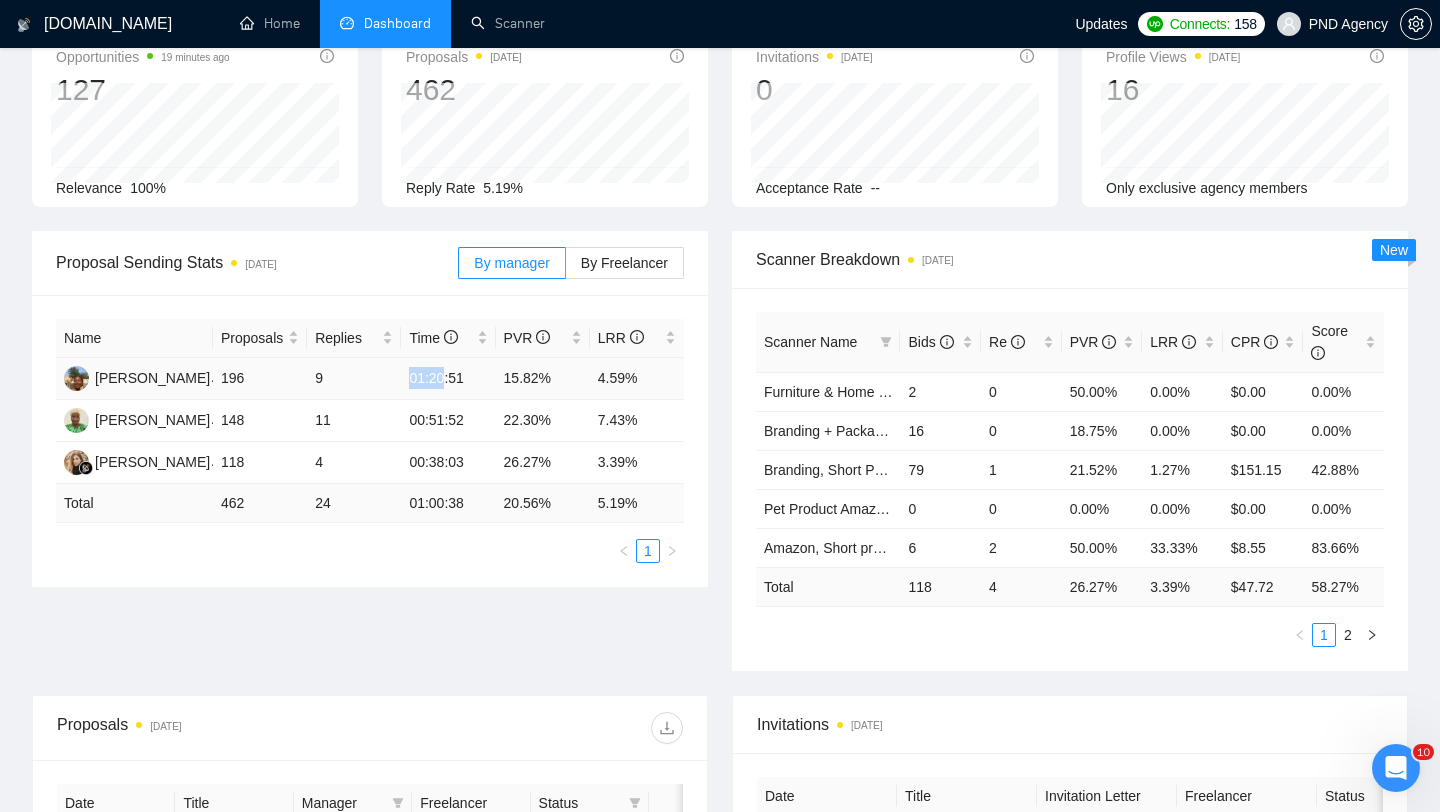 drag, startPoint x: 403, startPoint y: 374, endPoint x: 450, endPoint y: 364, distance: 48.052055 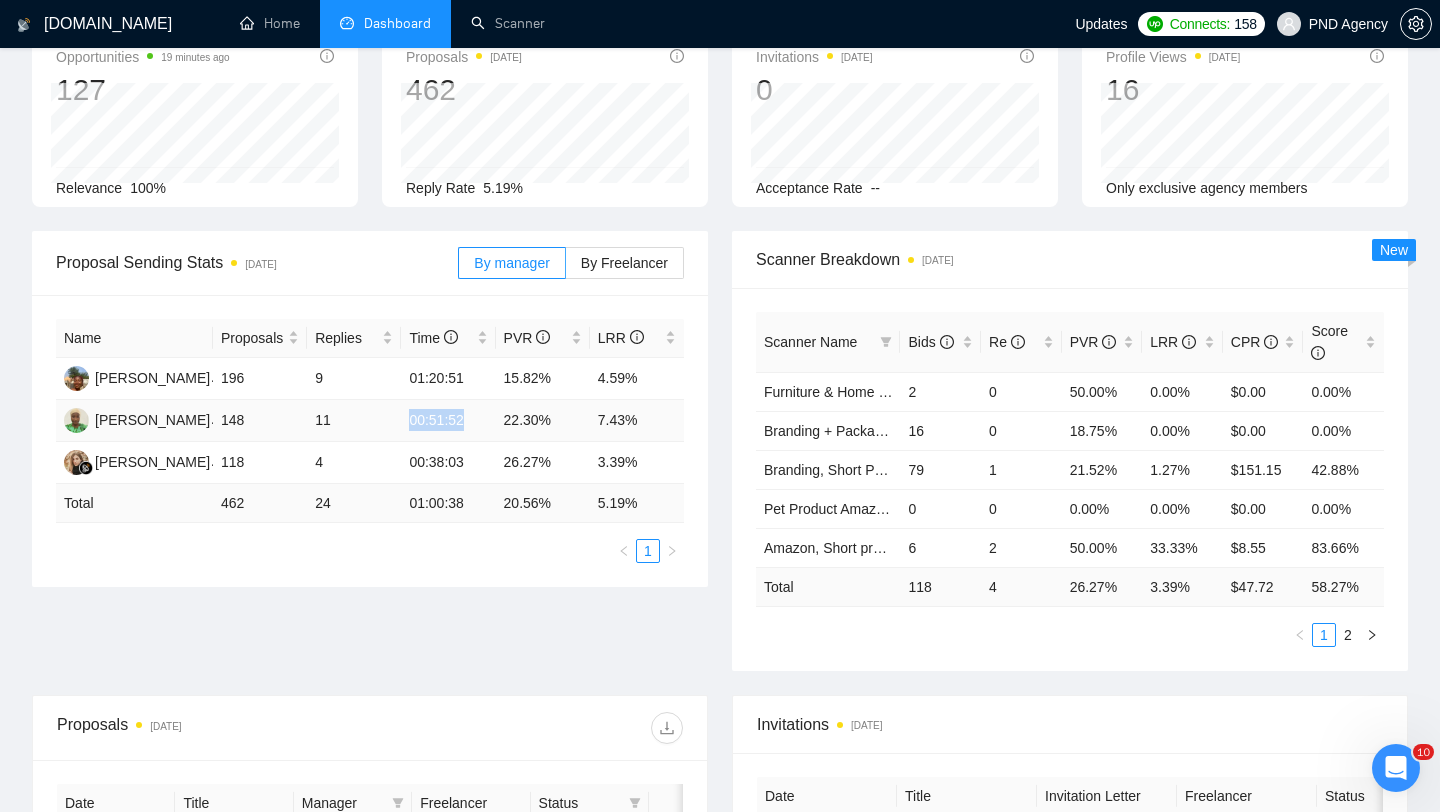 drag, startPoint x: 394, startPoint y: 421, endPoint x: 474, endPoint y: 426, distance: 80.1561 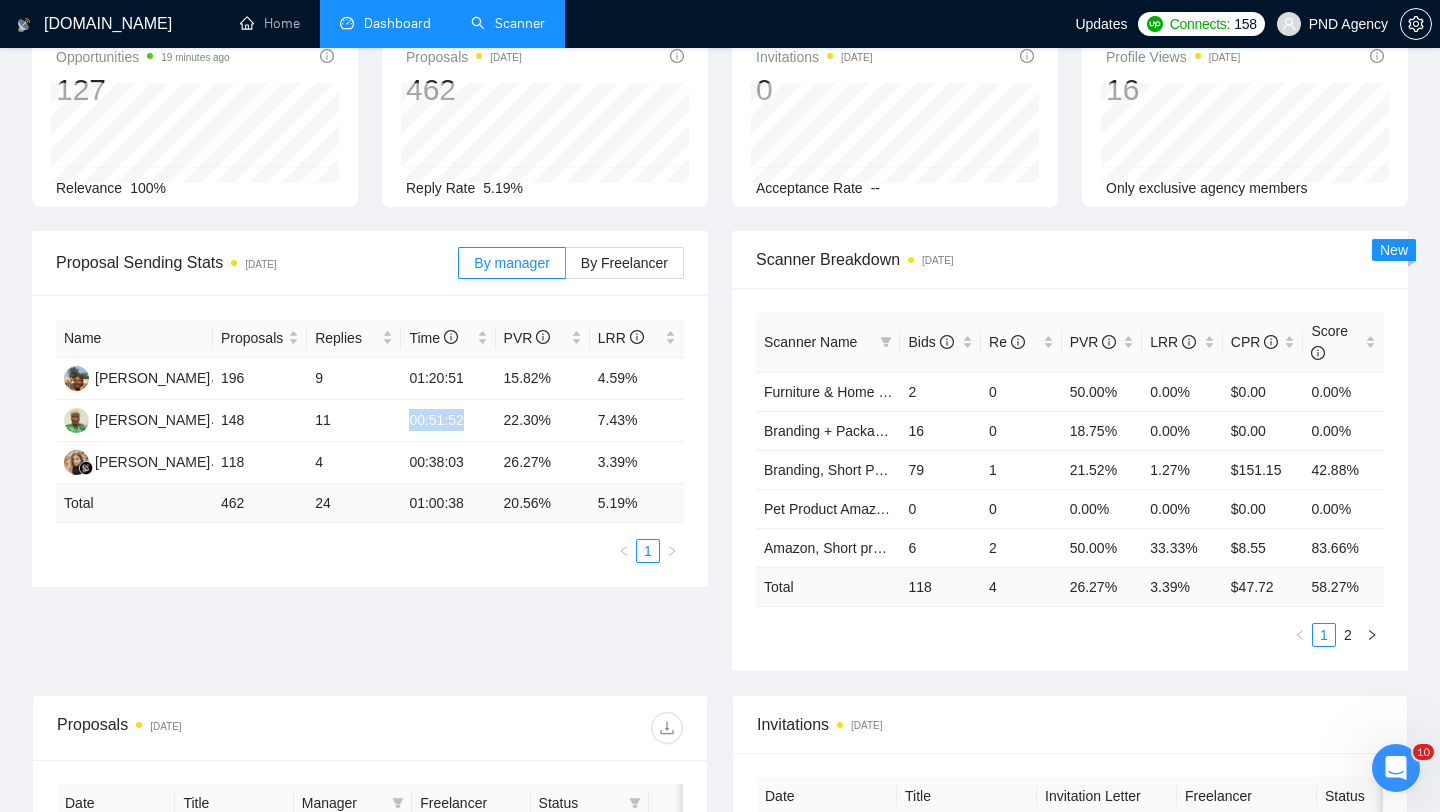 click on "Scanner" at bounding box center (508, 23) 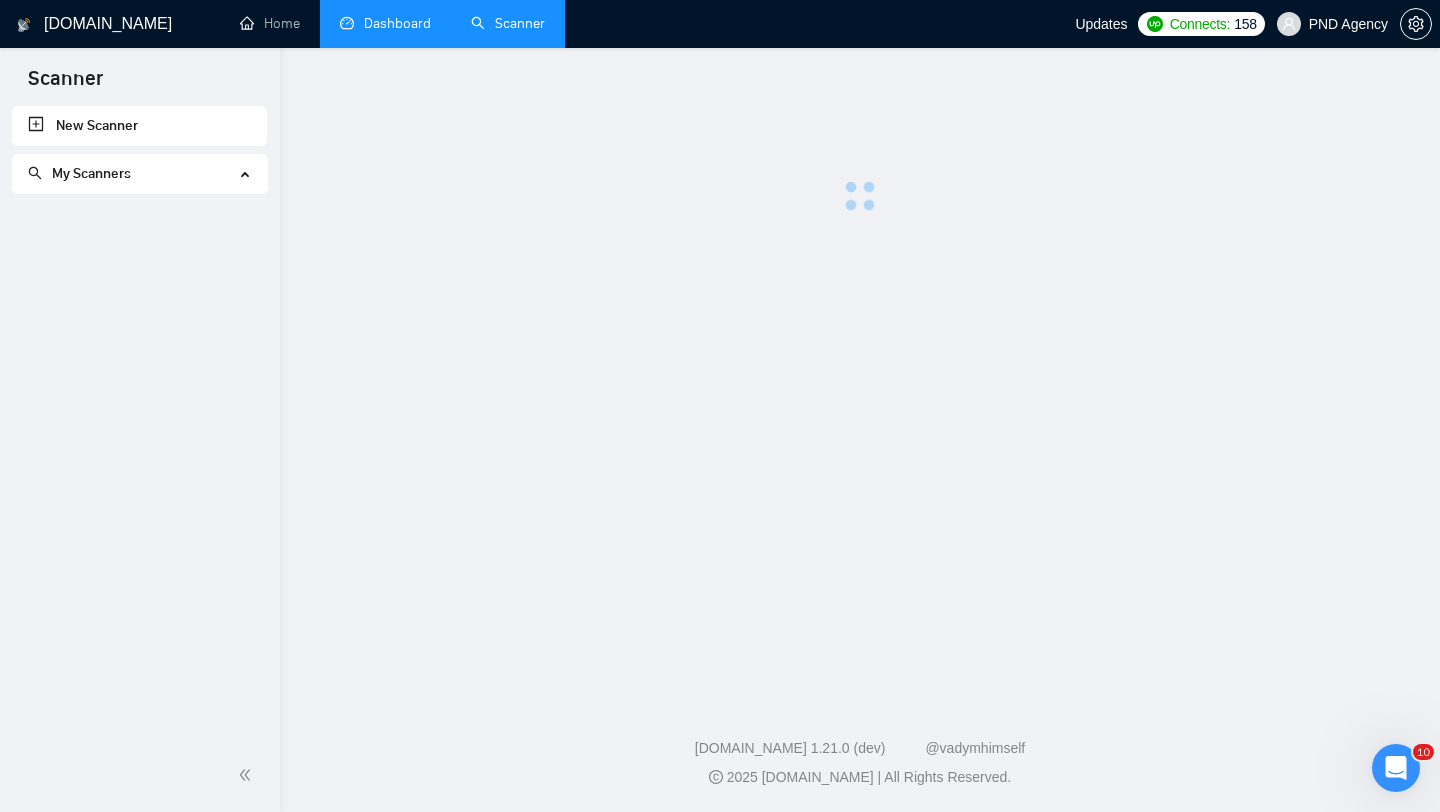 scroll, scrollTop: 0, scrollLeft: 0, axis: both 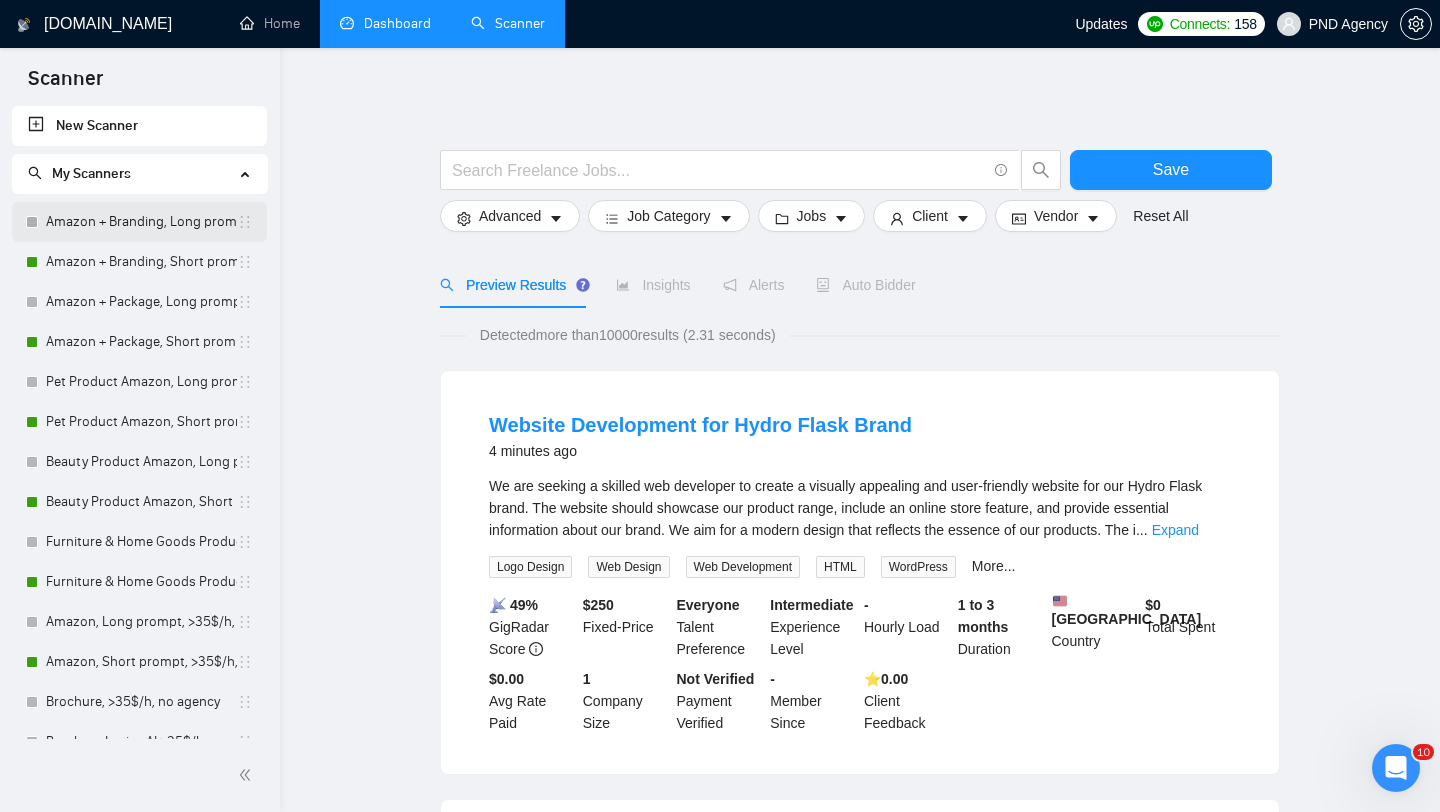 click on "Amazon + Branding, Long prompt, >35$/h, no agency" at bounding box center (141, 222) 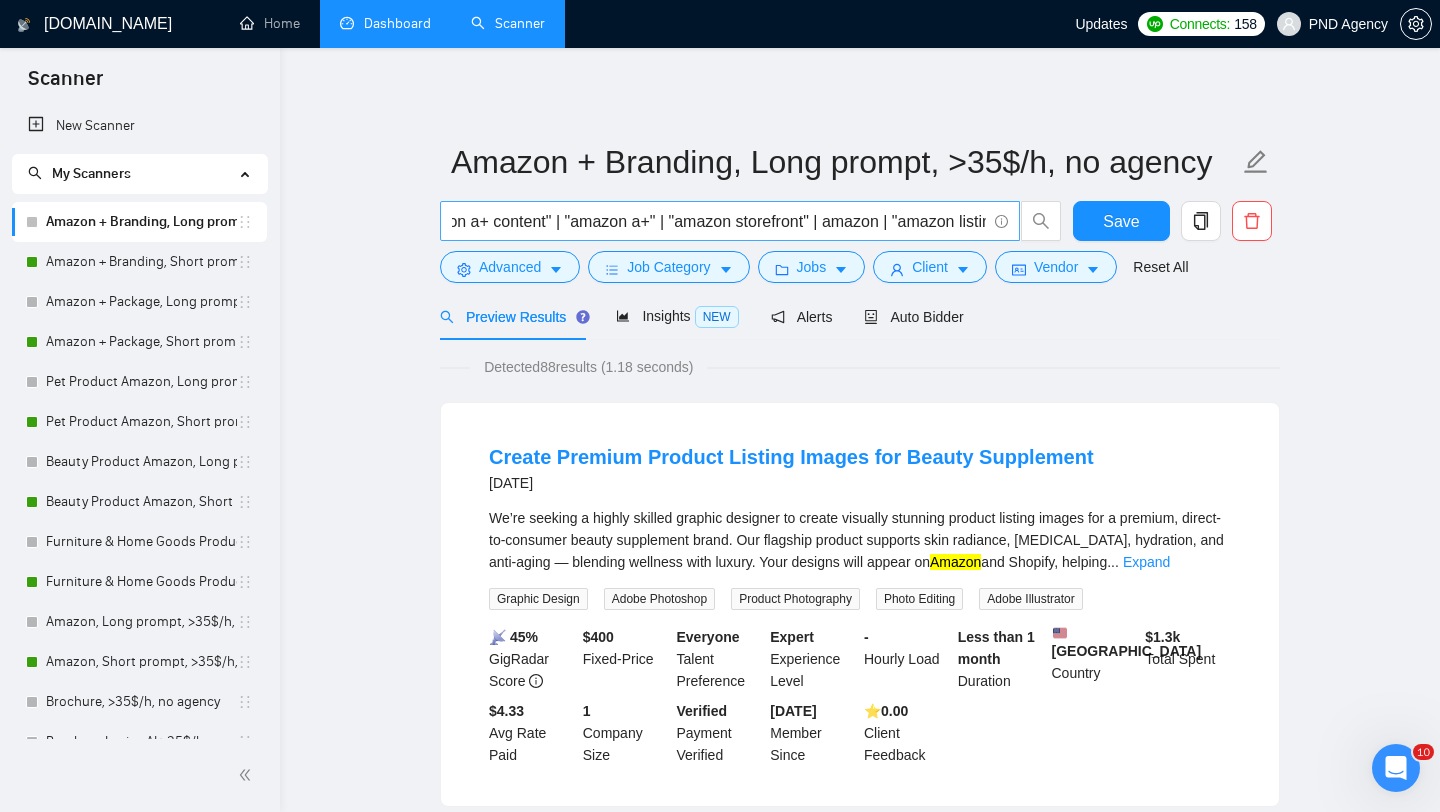scroll, scrollTop: 0, scrollLeft: 696, axis: horizontal 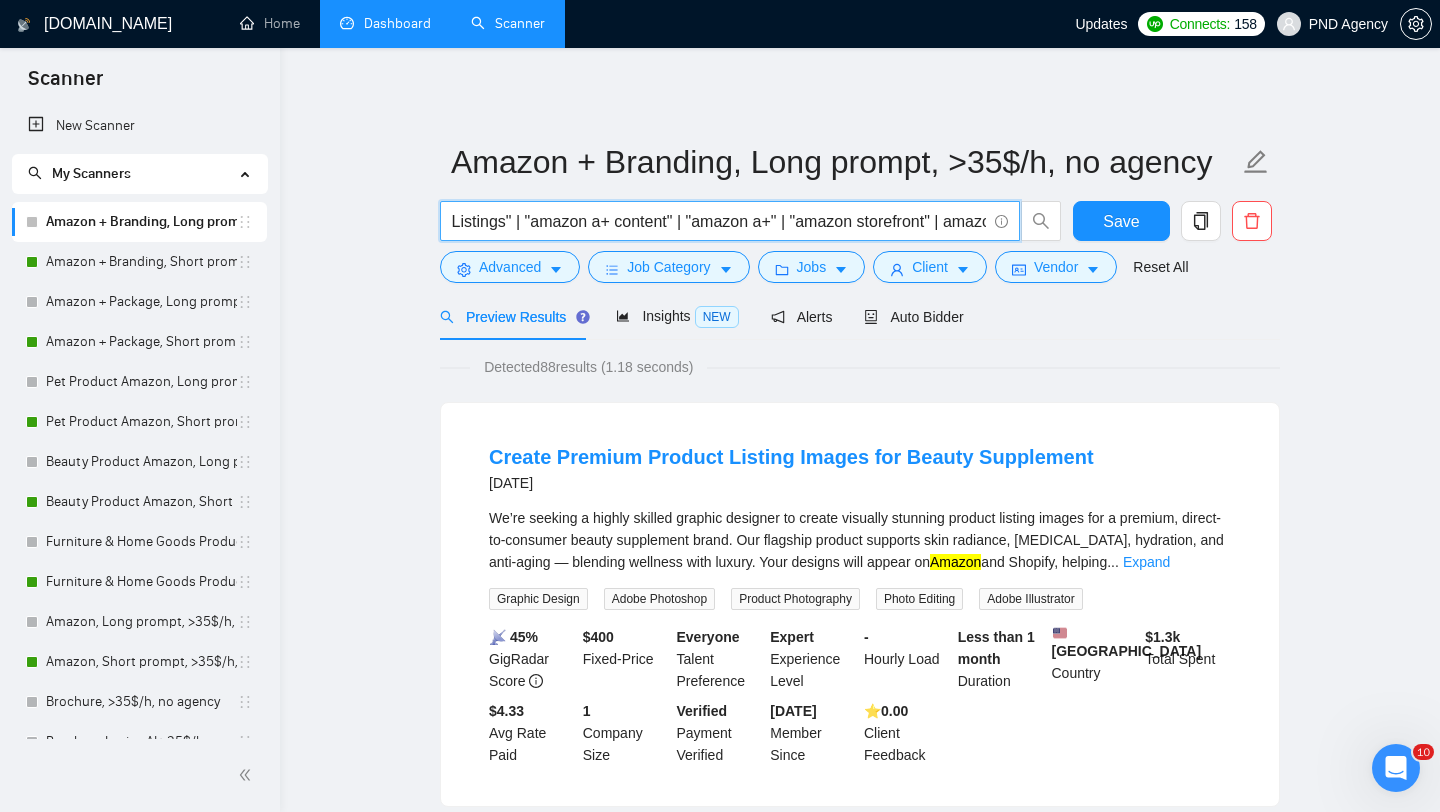 click on "(ebc | "amz listing" | amz | "Amazon Listing" | "Product Listing Ad" | "Amazon Webstore" | "Product Listings" | "amazon a+ content" | "amazon a+" | "amazon storefront" | amazon | "amazon listing" | "listing banners" | "amazon ebc" | "Amazon fba" | "amazon ads banner") ("corporate identity" | branding | logo | "brand guideline" | "brand guidelines")" at bounding box center (719, 221) 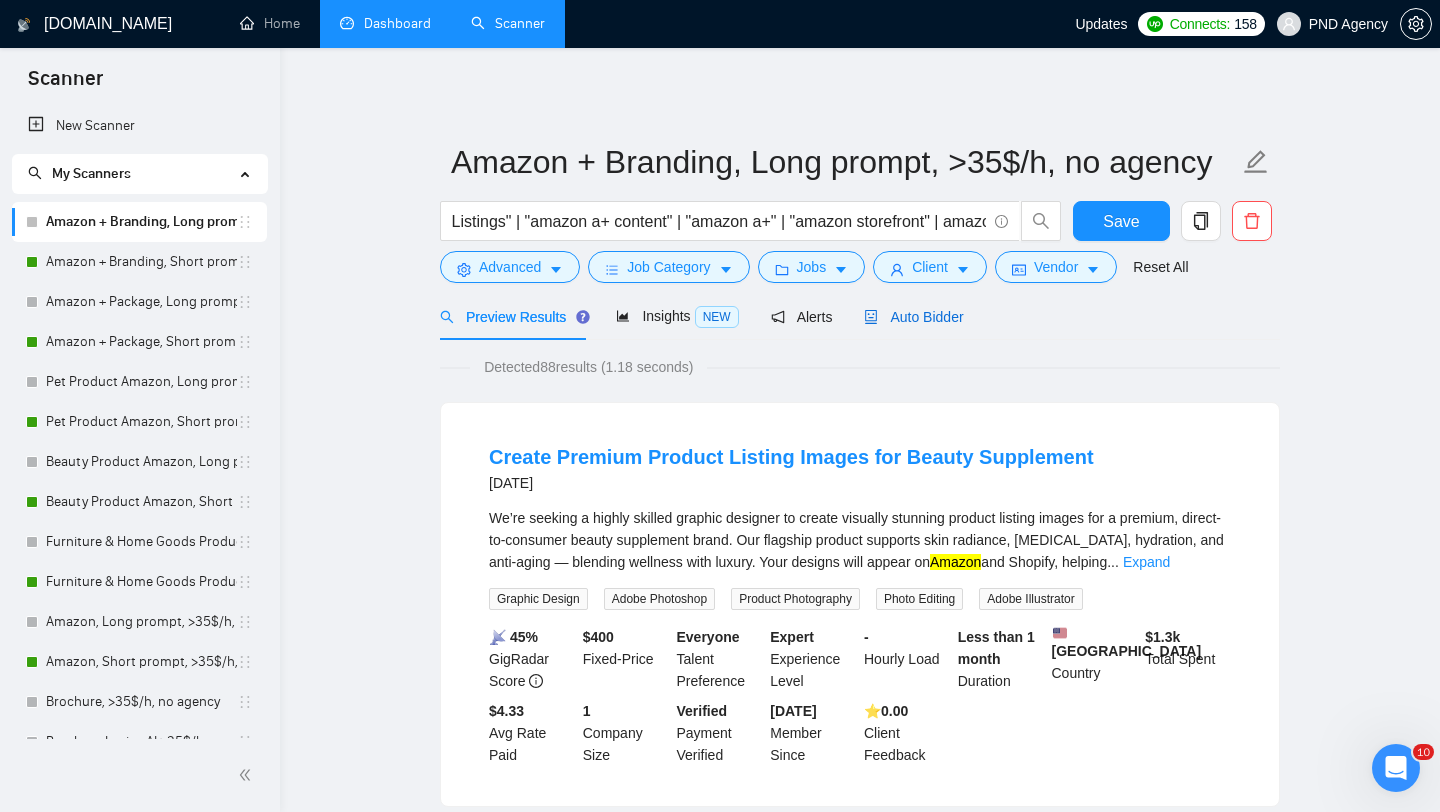 click on "Auto Bidder" at bounding box center [913, 317] 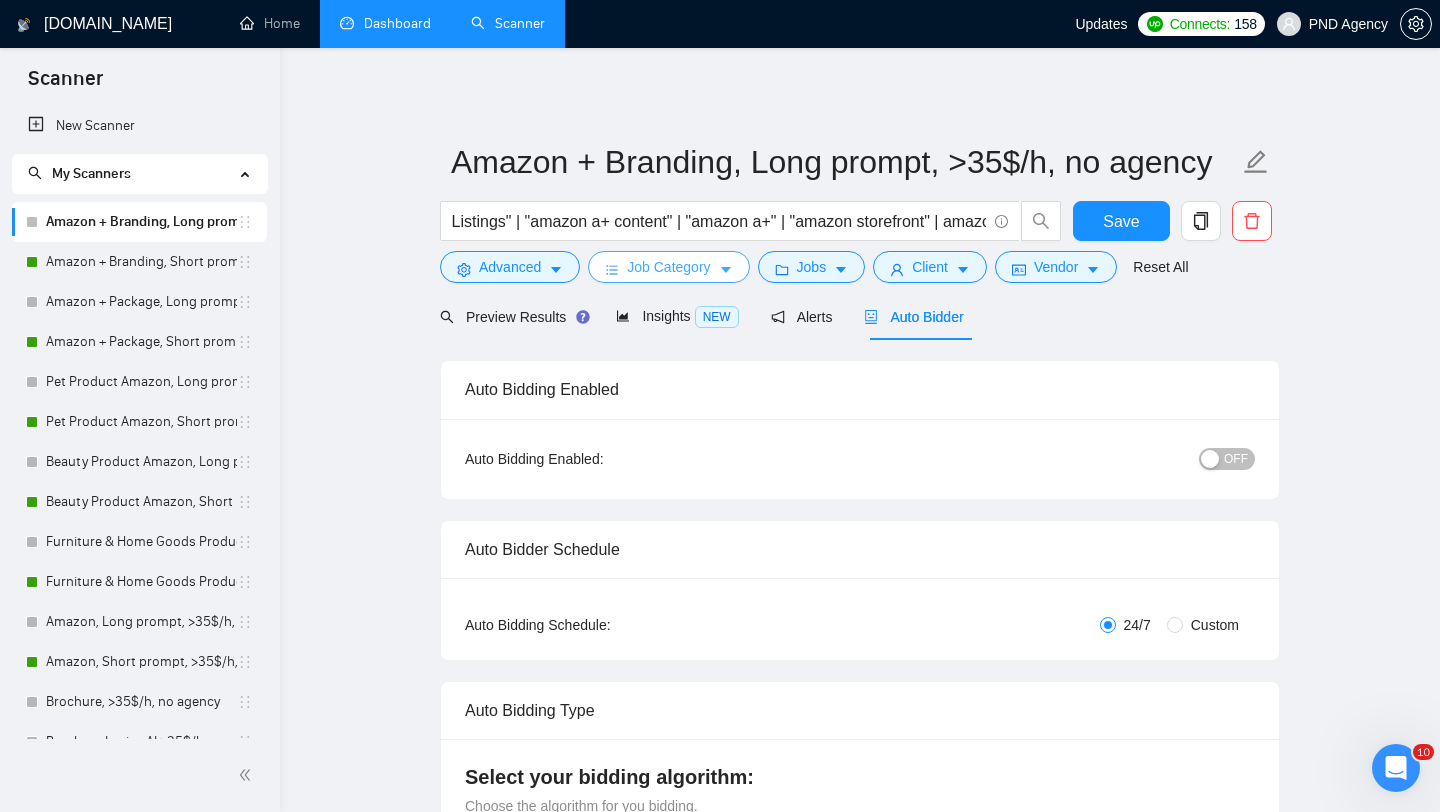 type 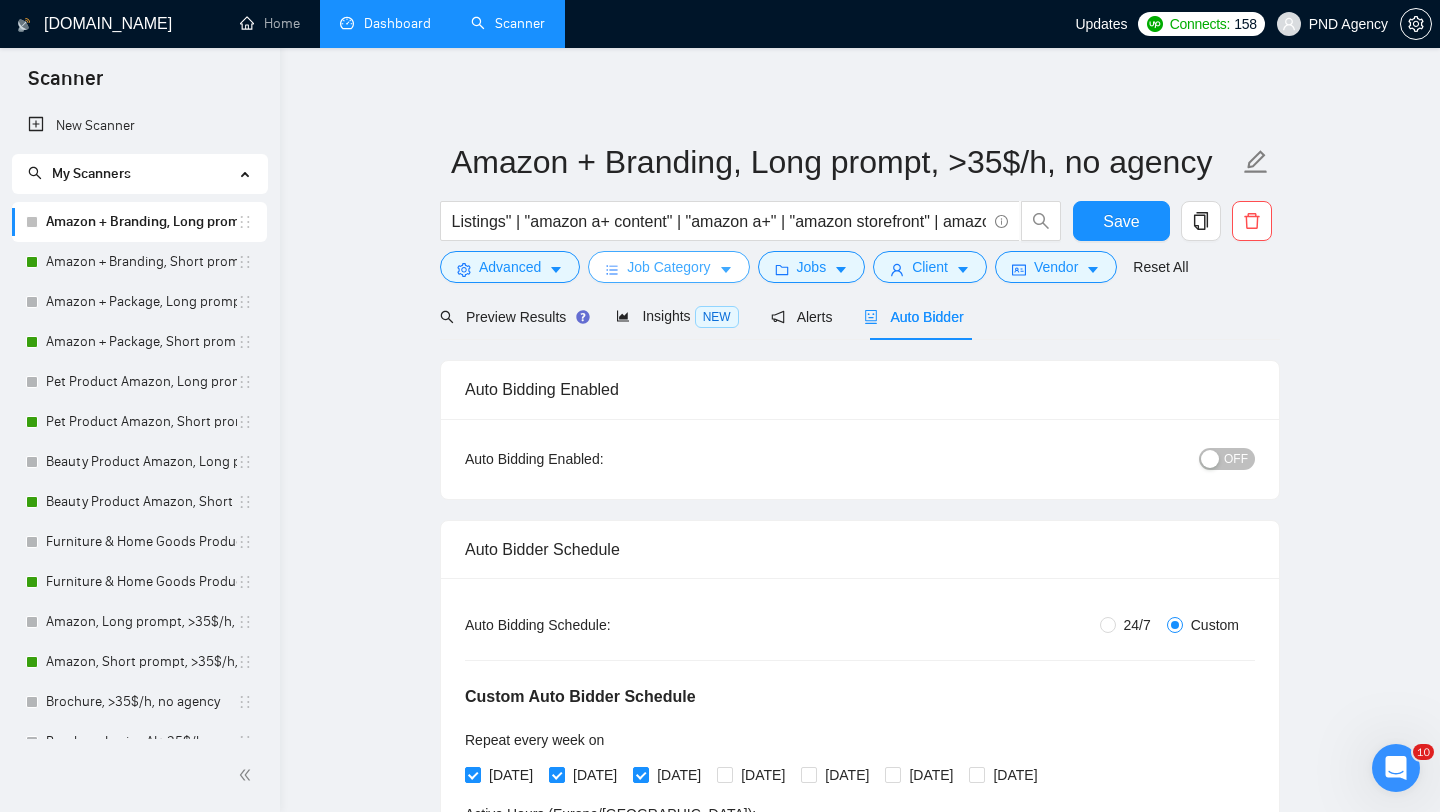 scroll, scrollTop: 0, scrollLeft: 0, axis: both 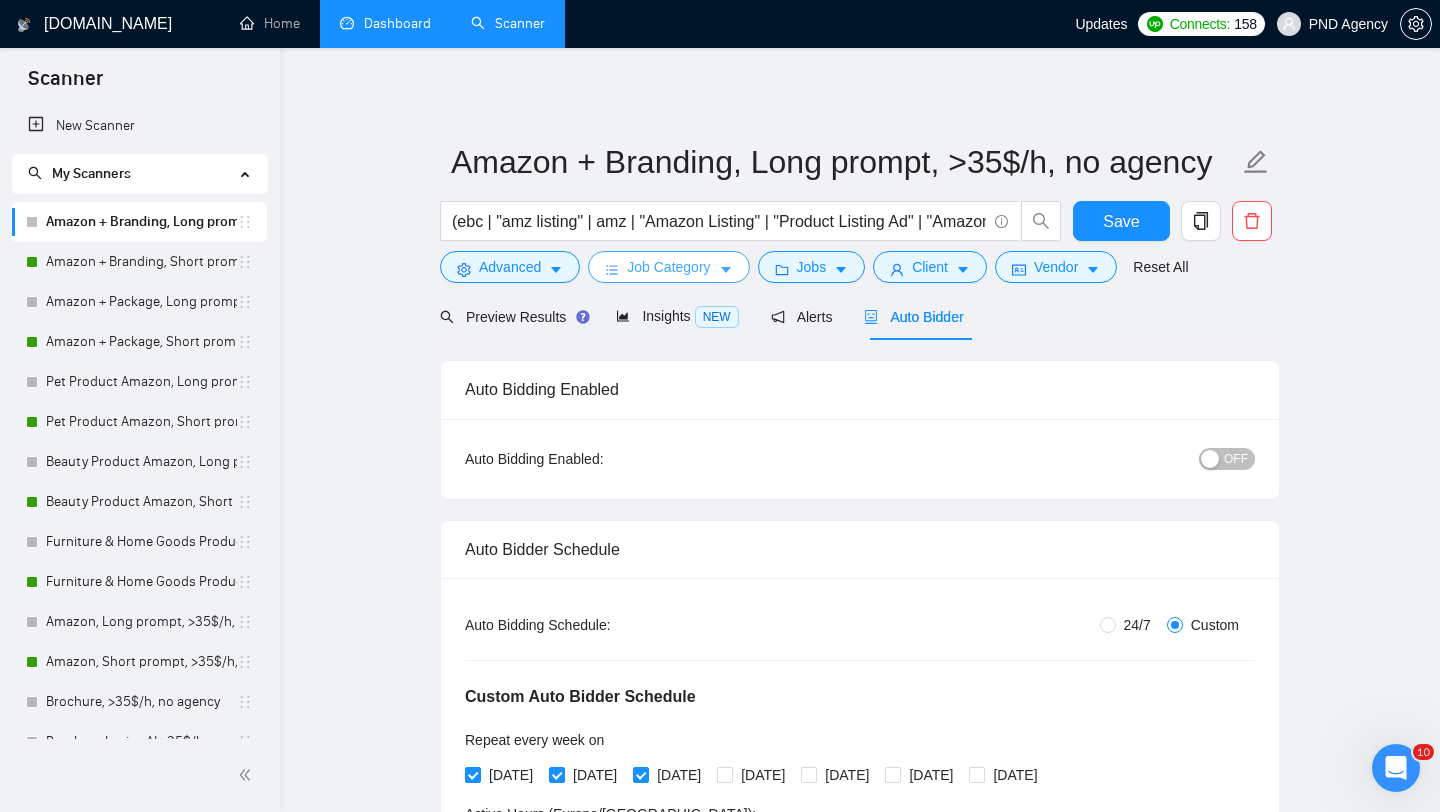 type 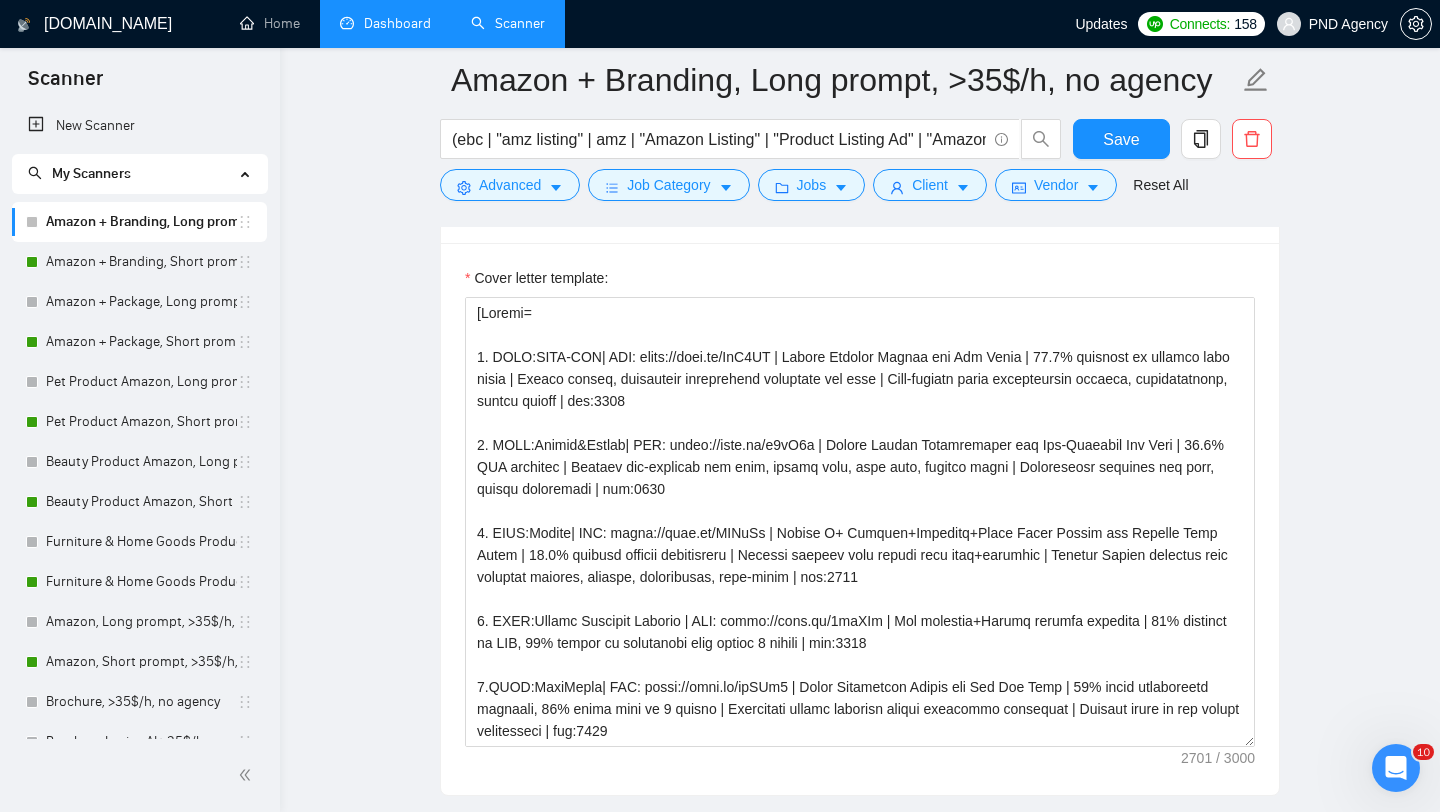 scroll, scrollTop: 2153, scrollLeft: 0, axis: vertical 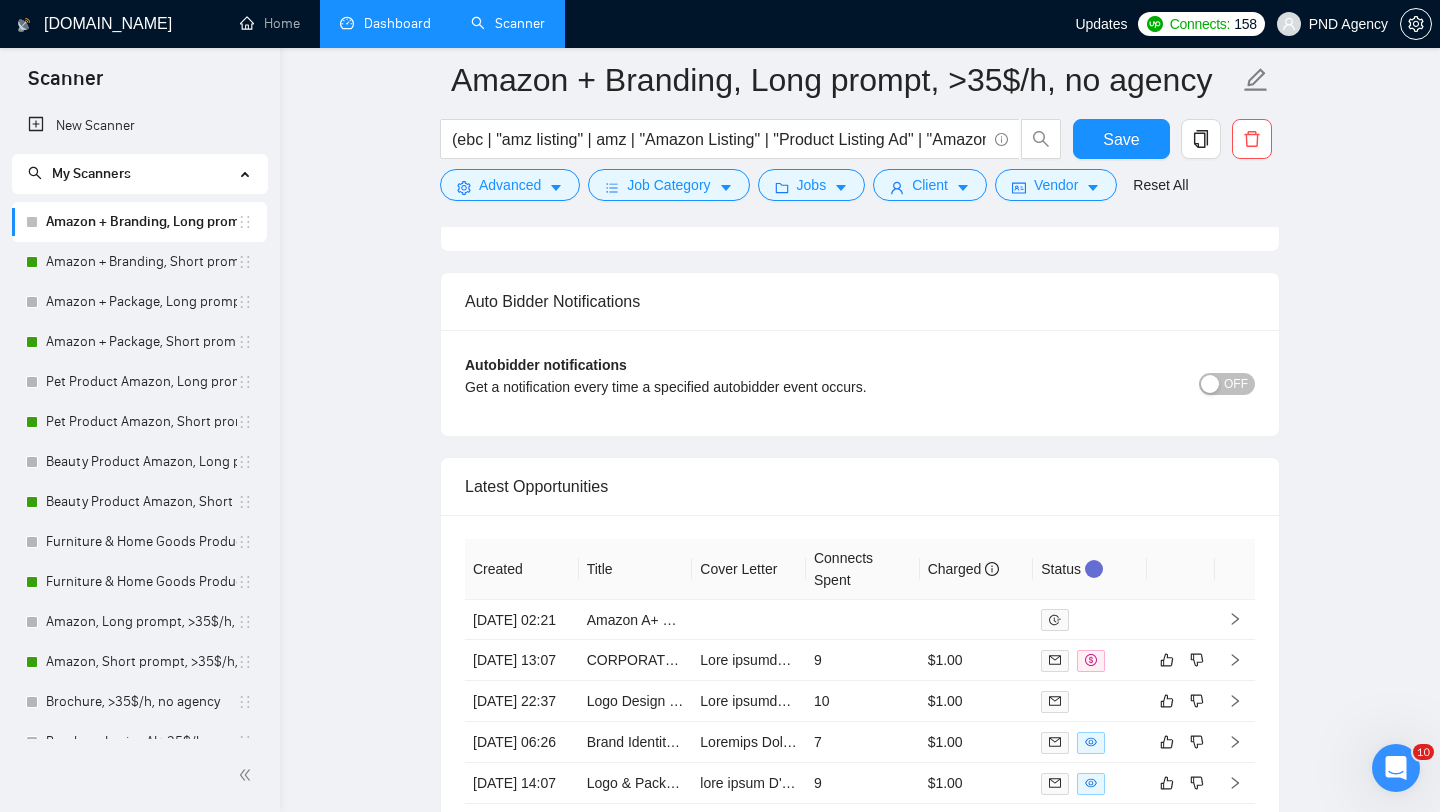 click at bounding box center [1210, 384] 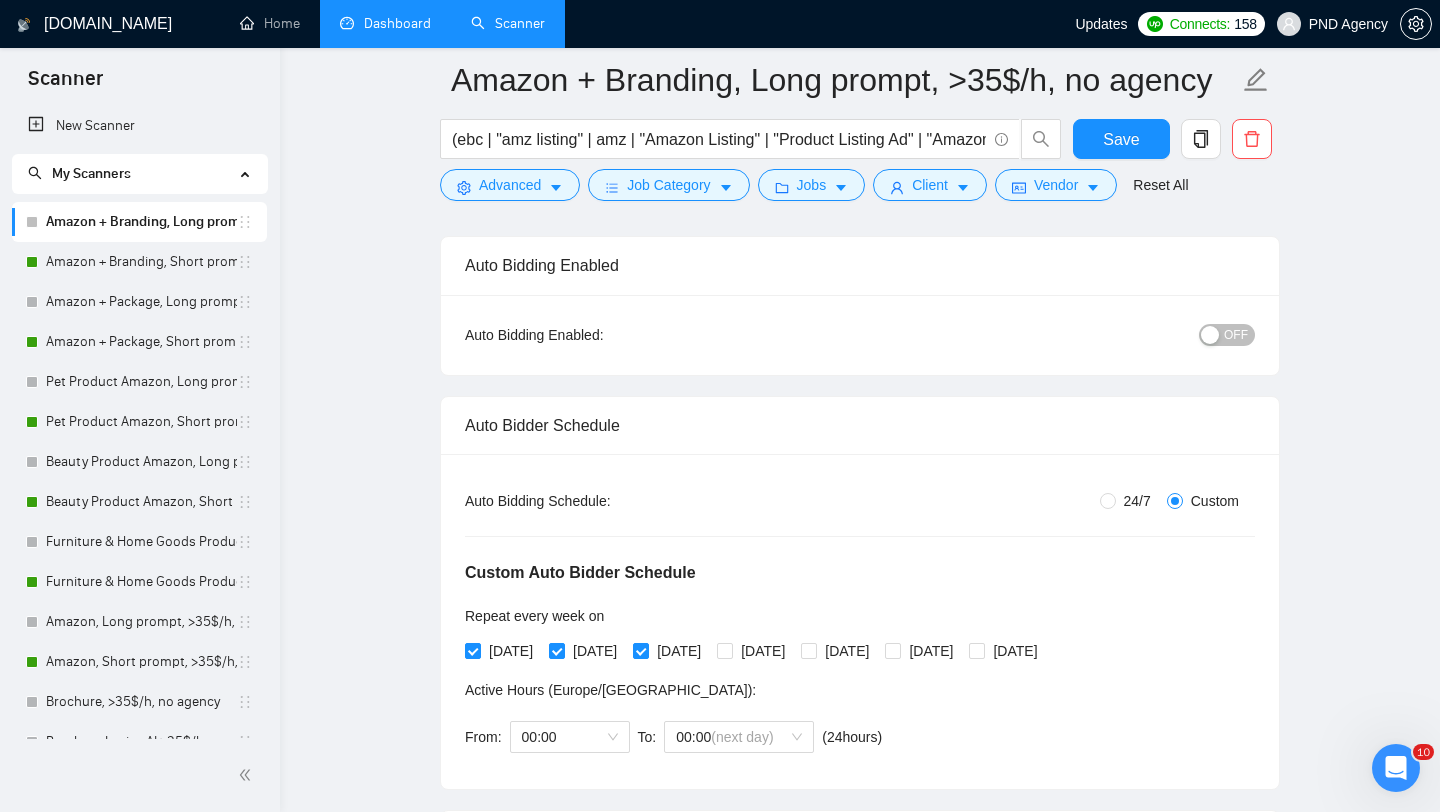 scroll, scrollTop: 0, scrollLeft: 0, axis: both 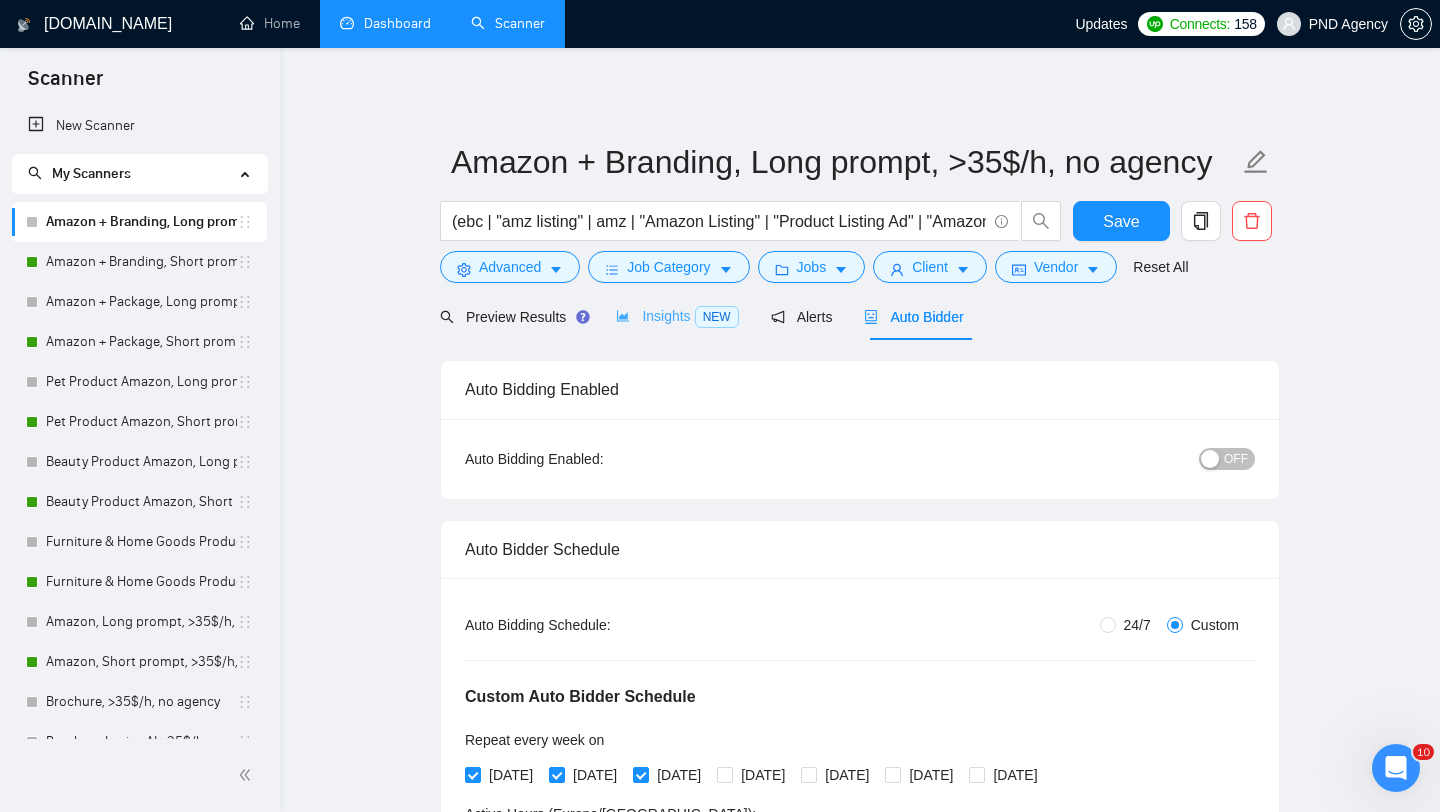 click on "Insights NEW" at bounding box center (677, 316) 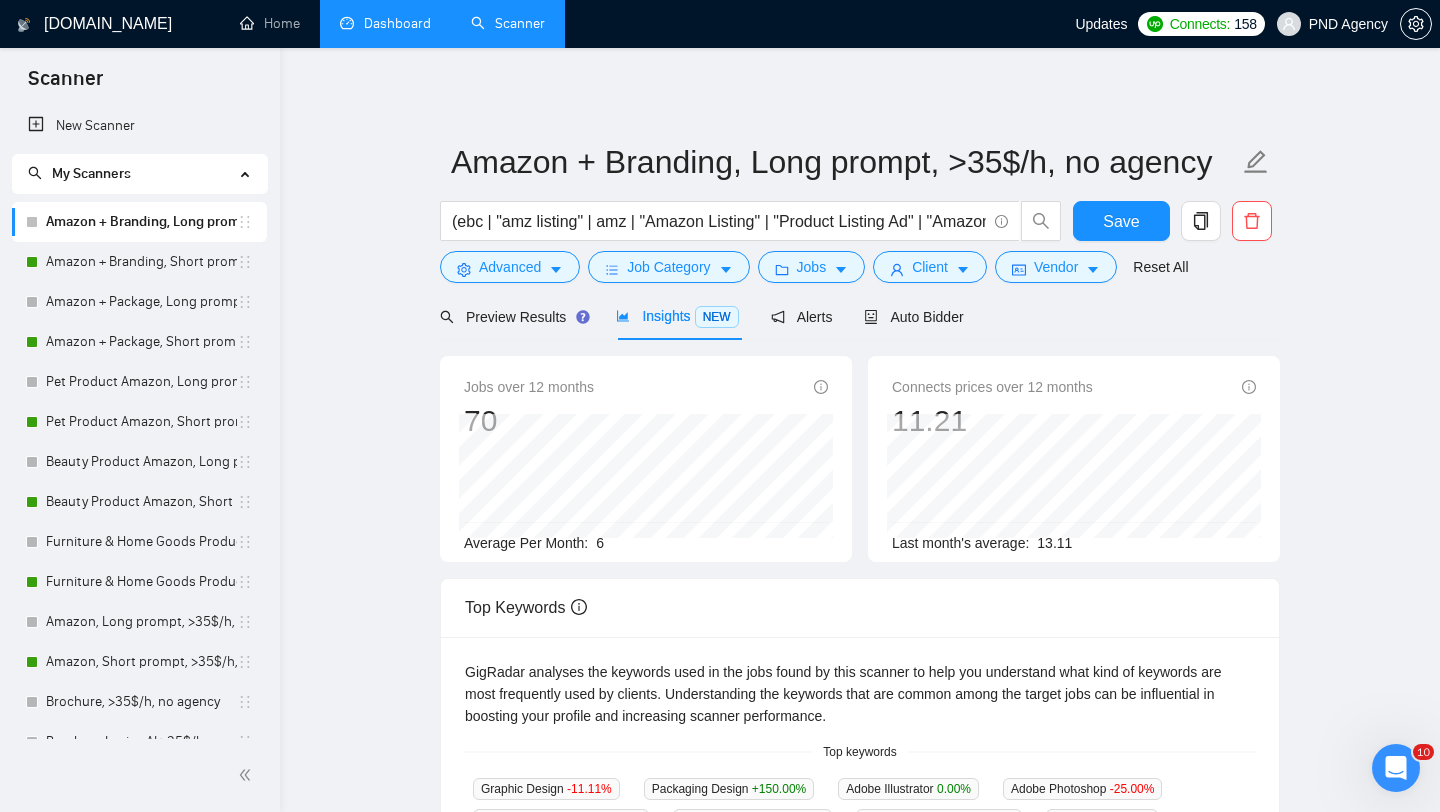 click on "Preview Results Insights NEW Alerts Auto Bidder" at bounding box center (702, 316) 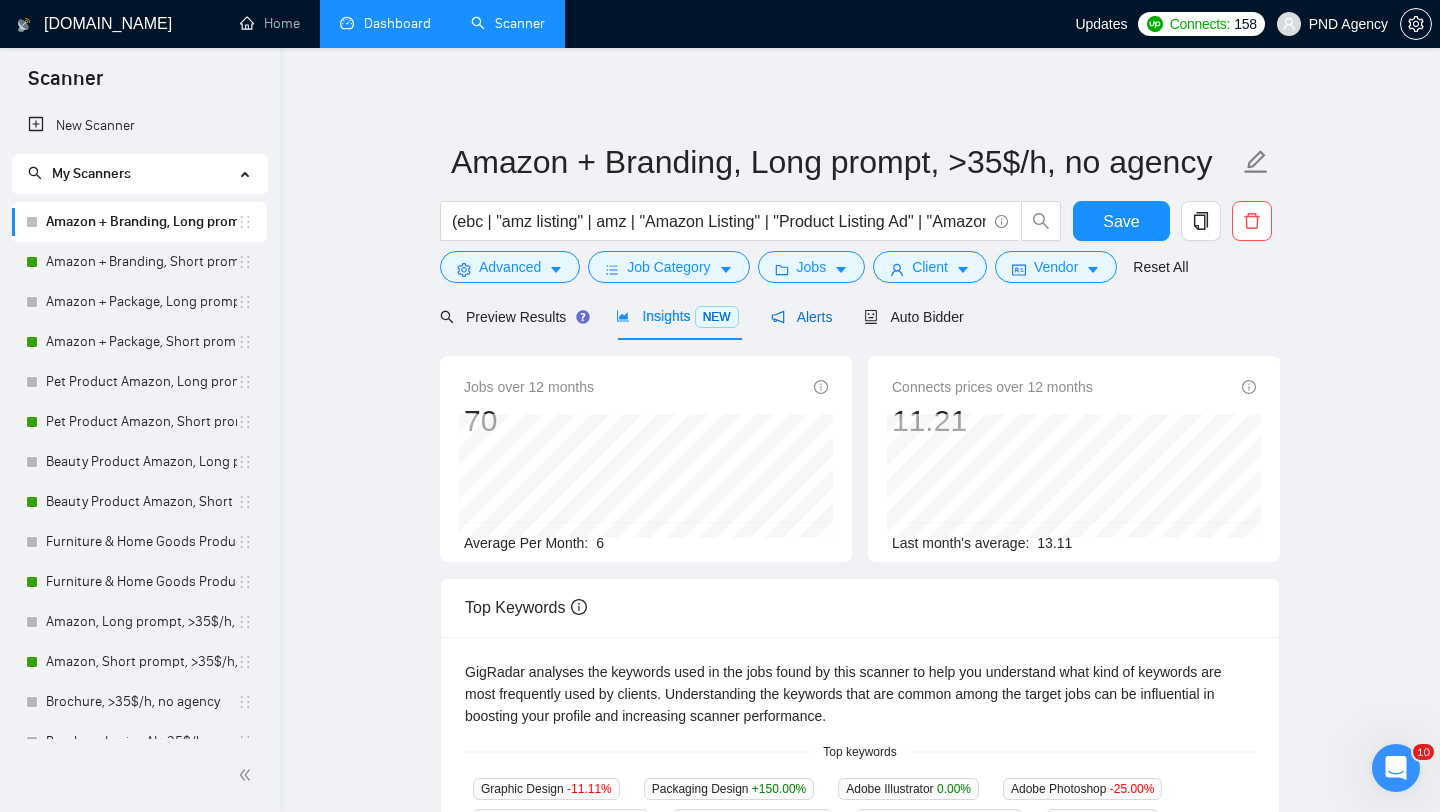 click on "Alerts" at bounding box center (802, 317) 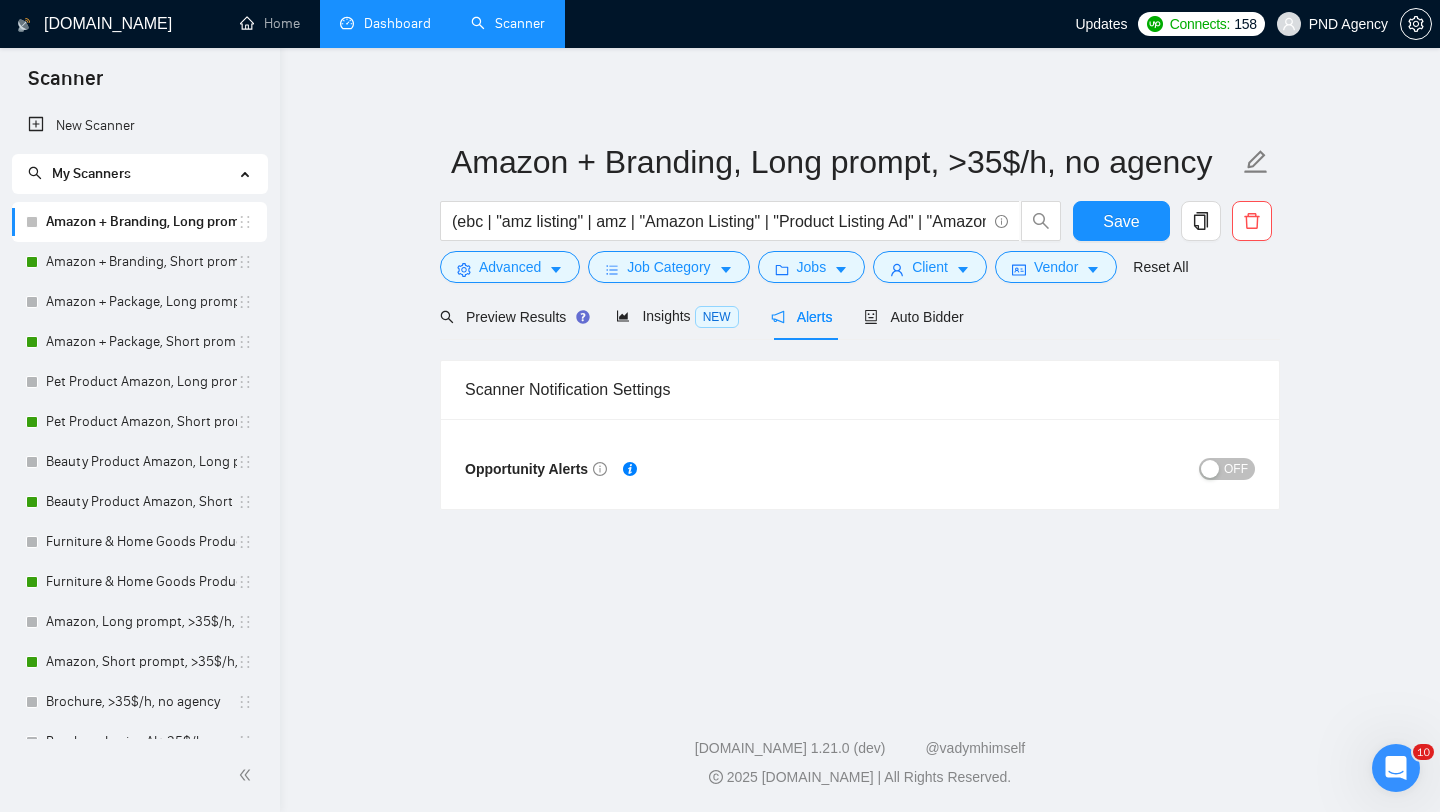 click on "OFF" at bounding box center (1057, 469) 